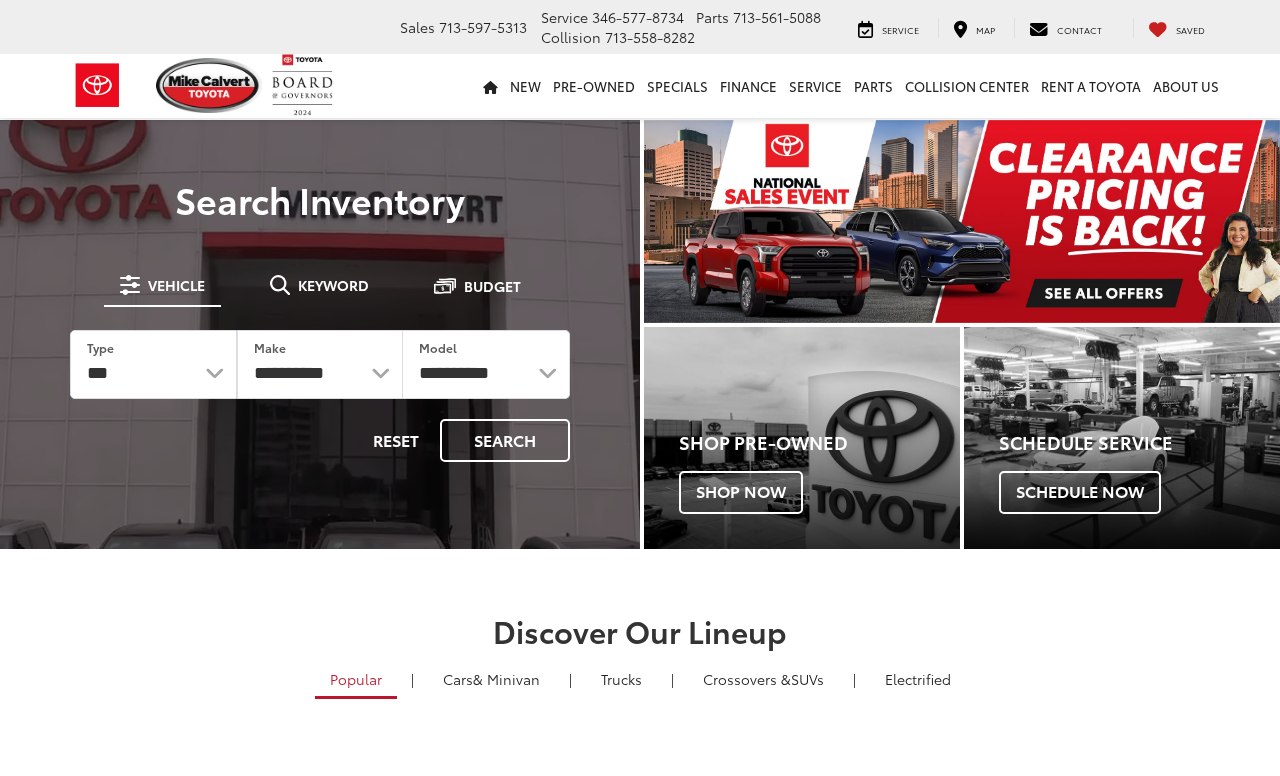 scroll, scrollTop: 0, scrollLeft: 0, axis: both 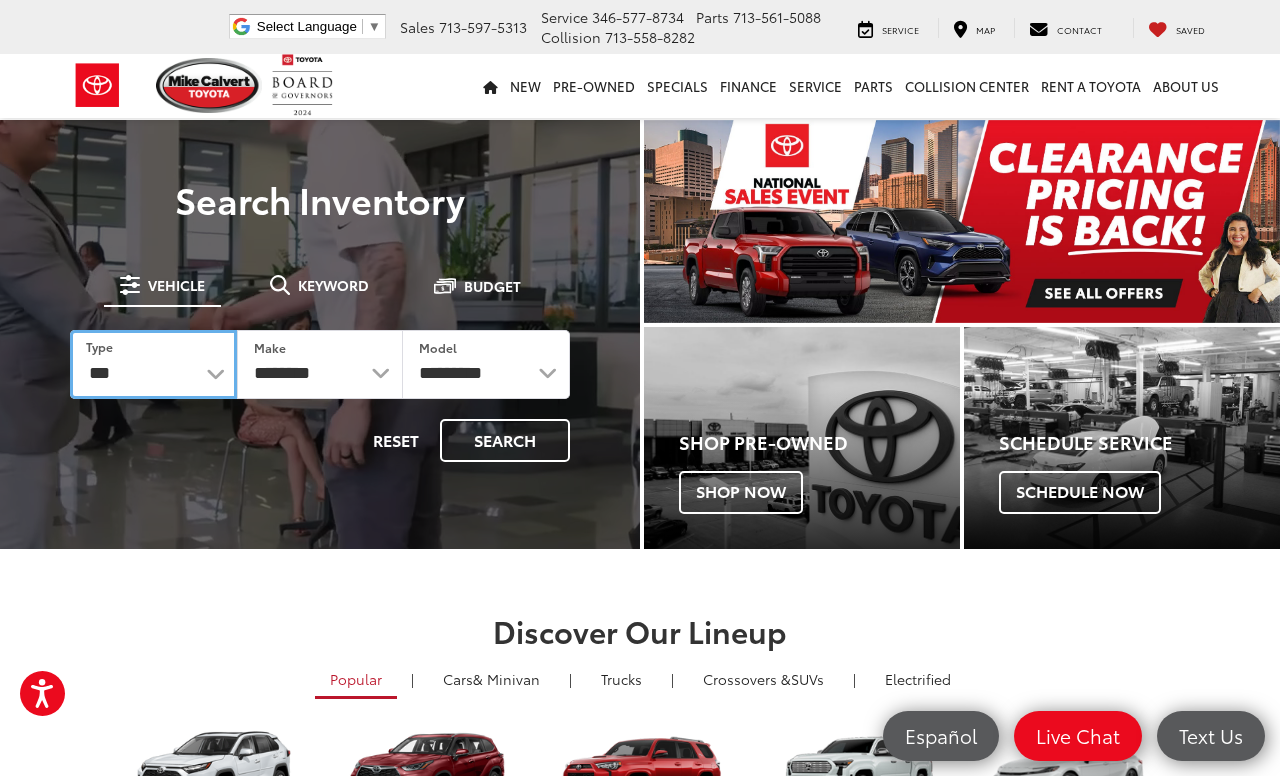 select on "******" 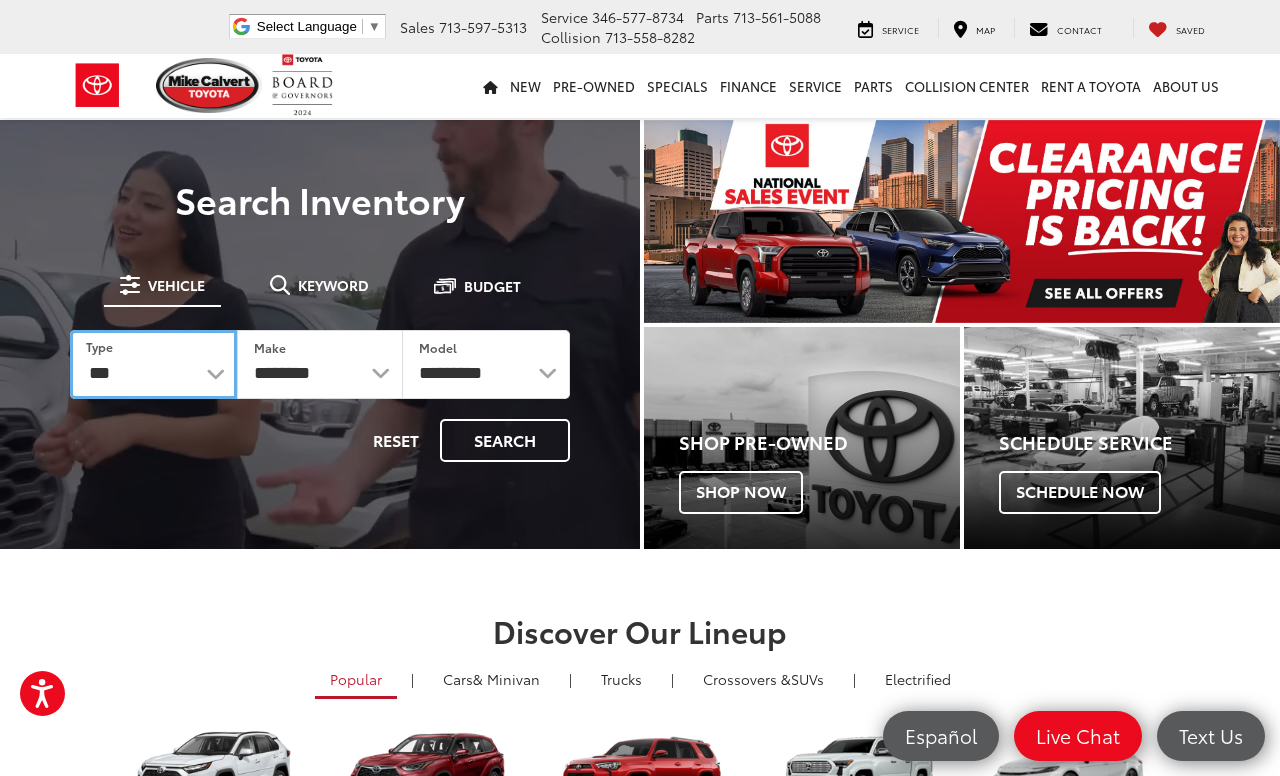 select on "******" 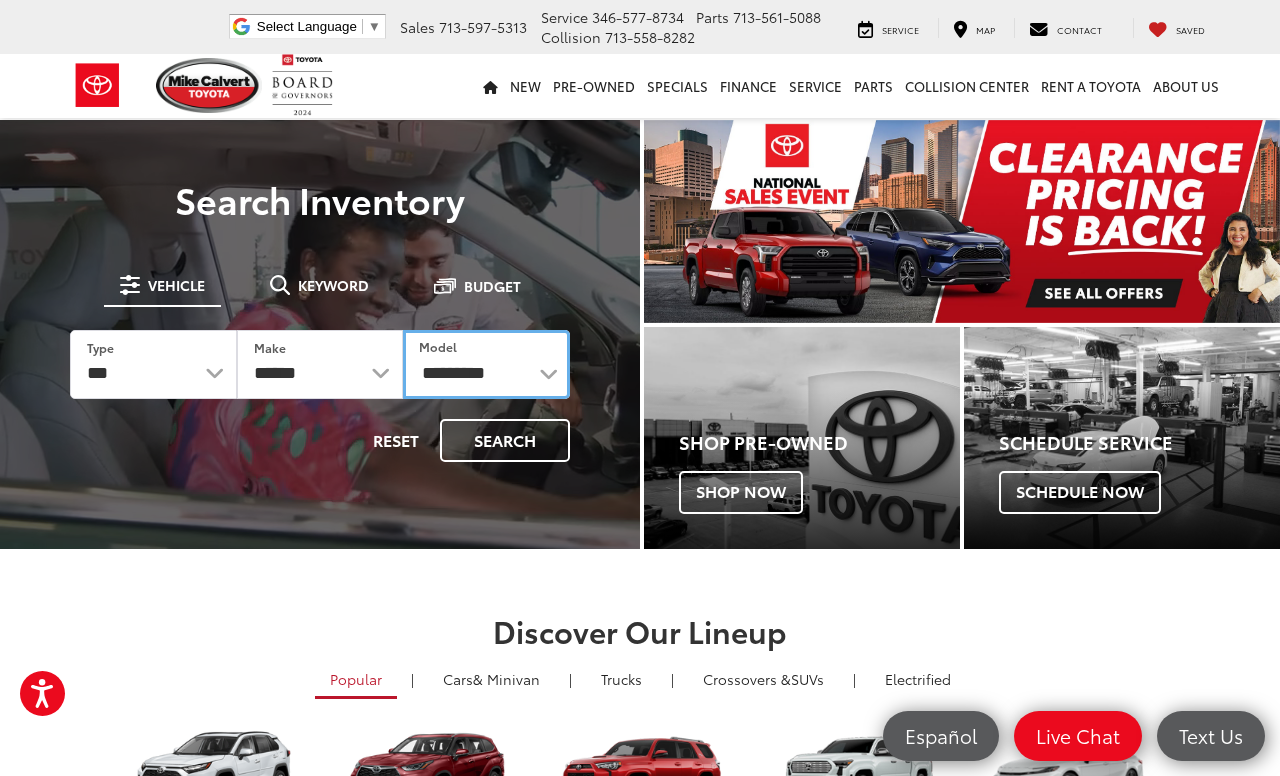 select on "*******" 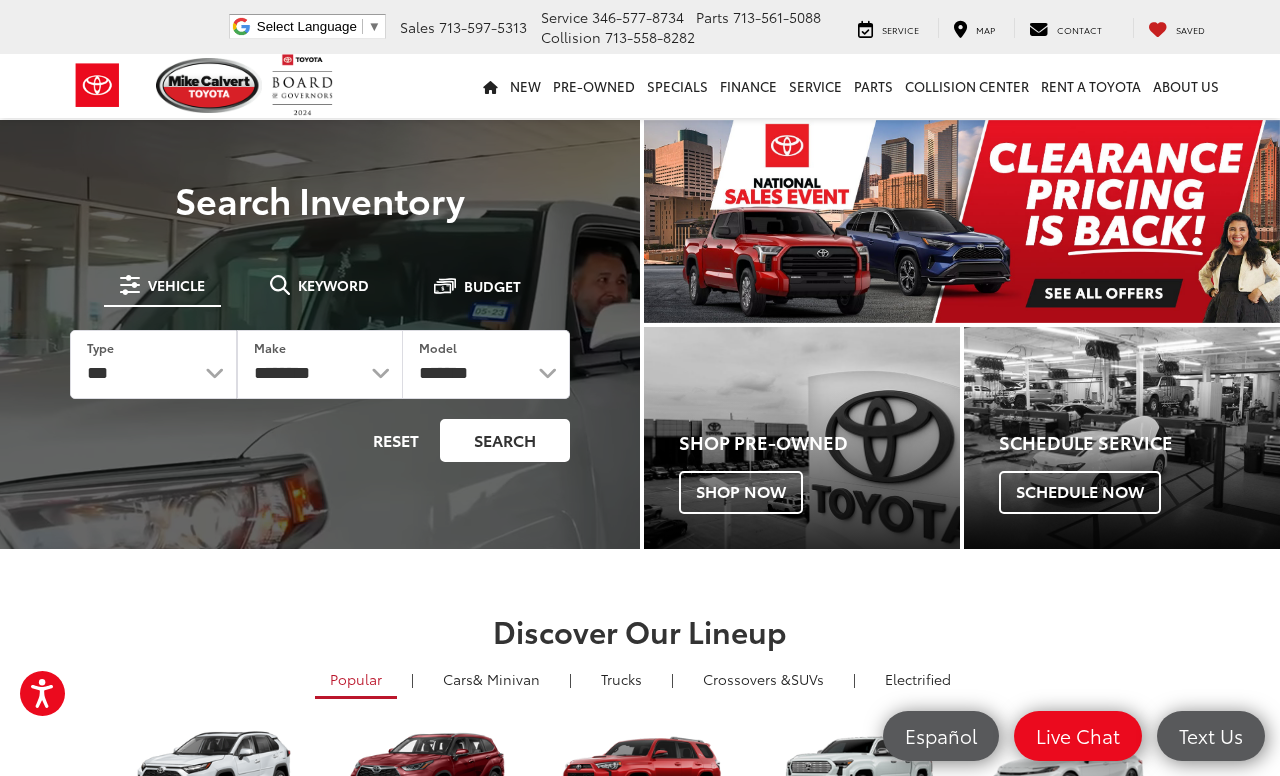 click on "Search" at bounding box center (505, 440) 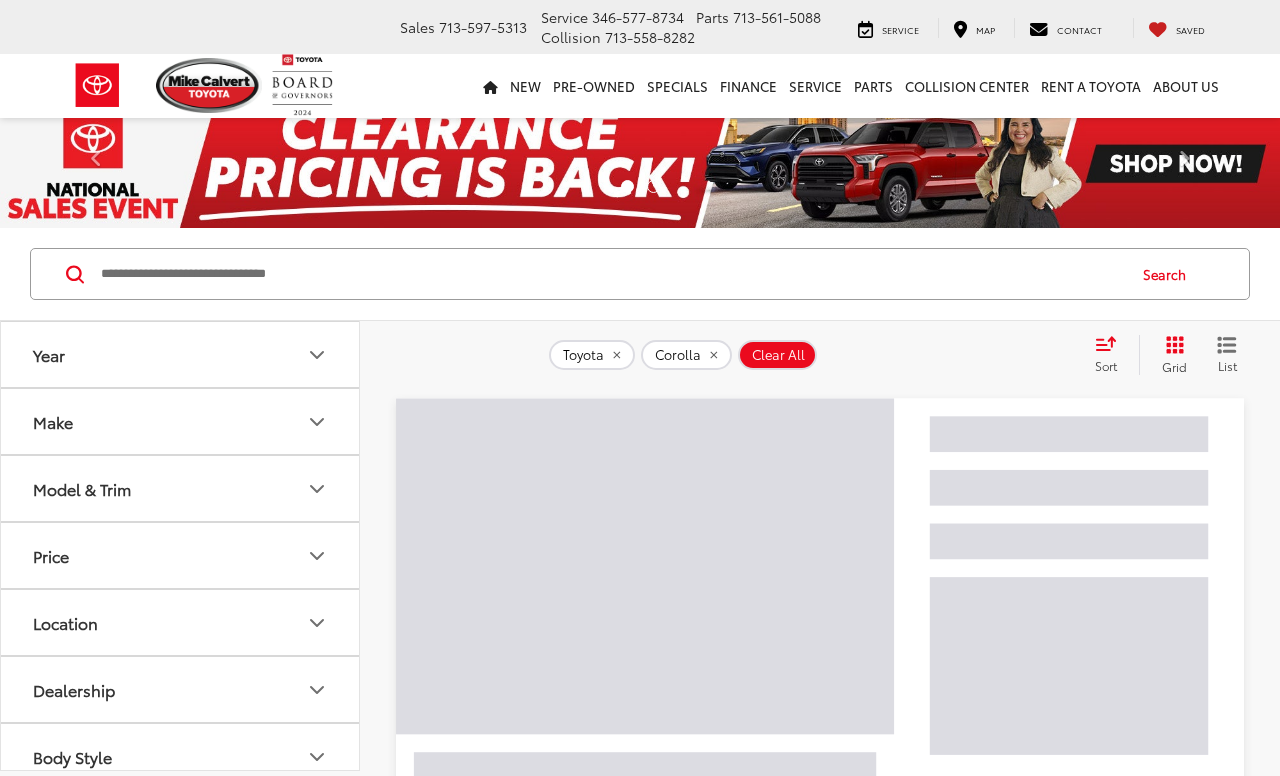 click at bounding box center [611, 274] 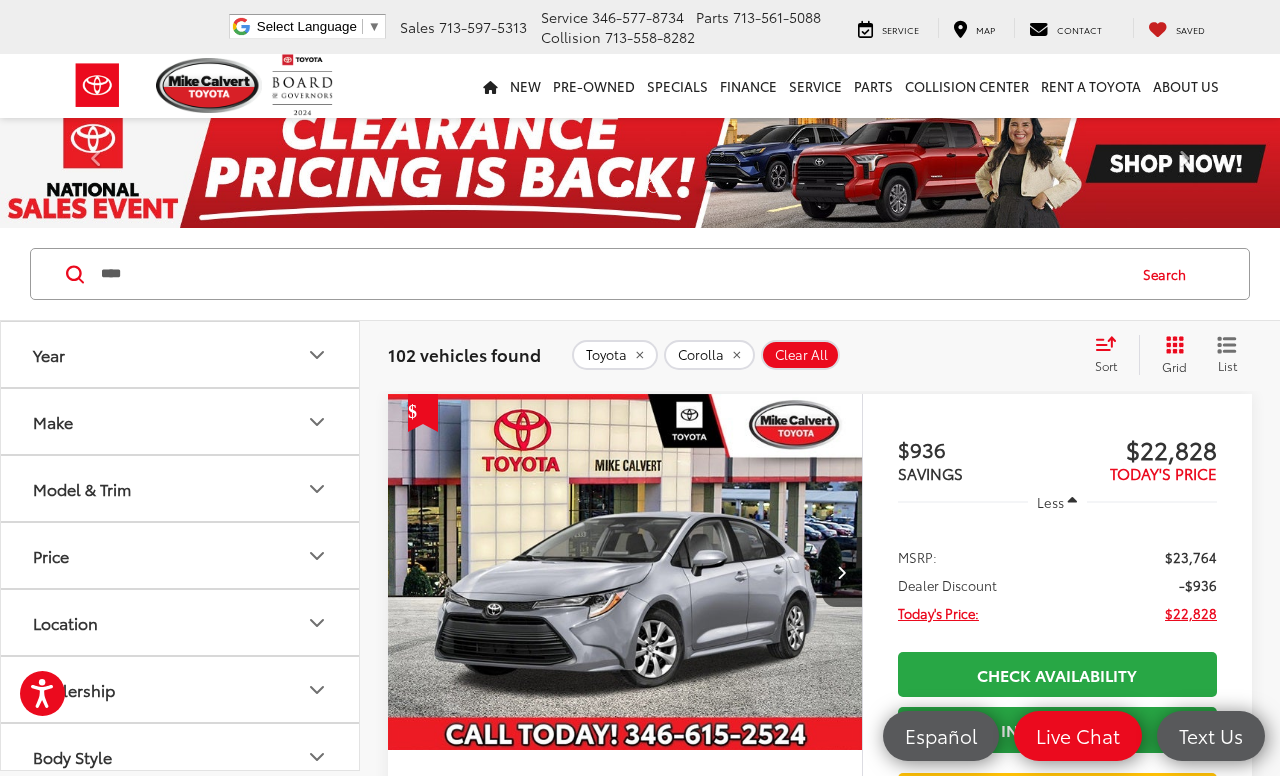 scroll, scrollTop: 0, scrollLeft: 0, axis: both 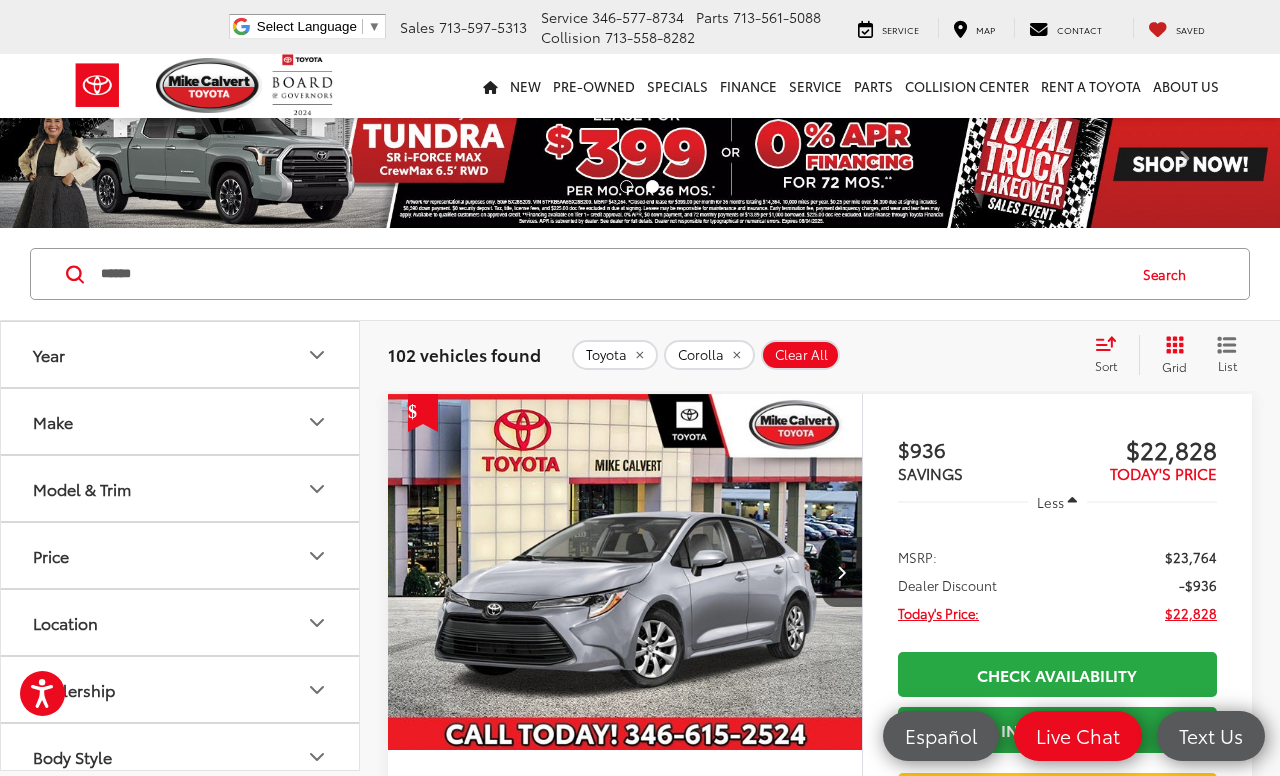 type on "******" 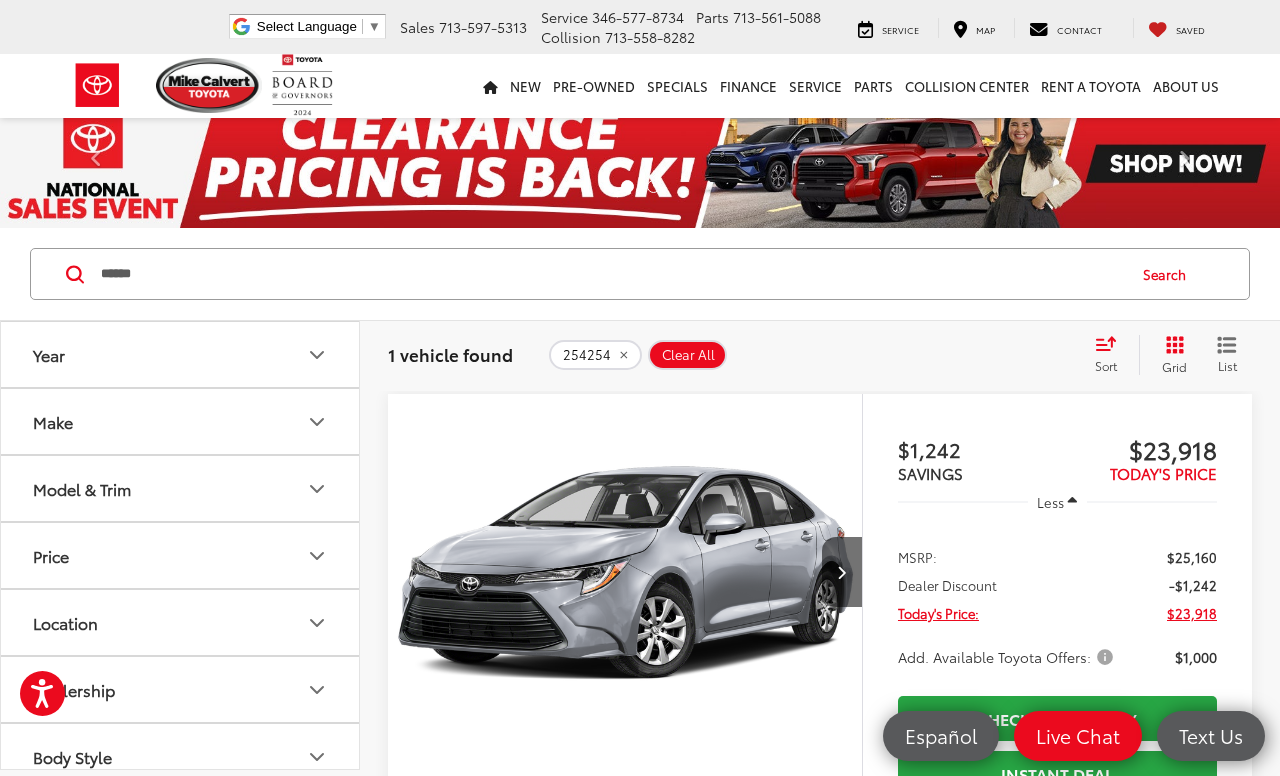 scroll, scrollTop: 0, scrollLeft: 0, axis: both 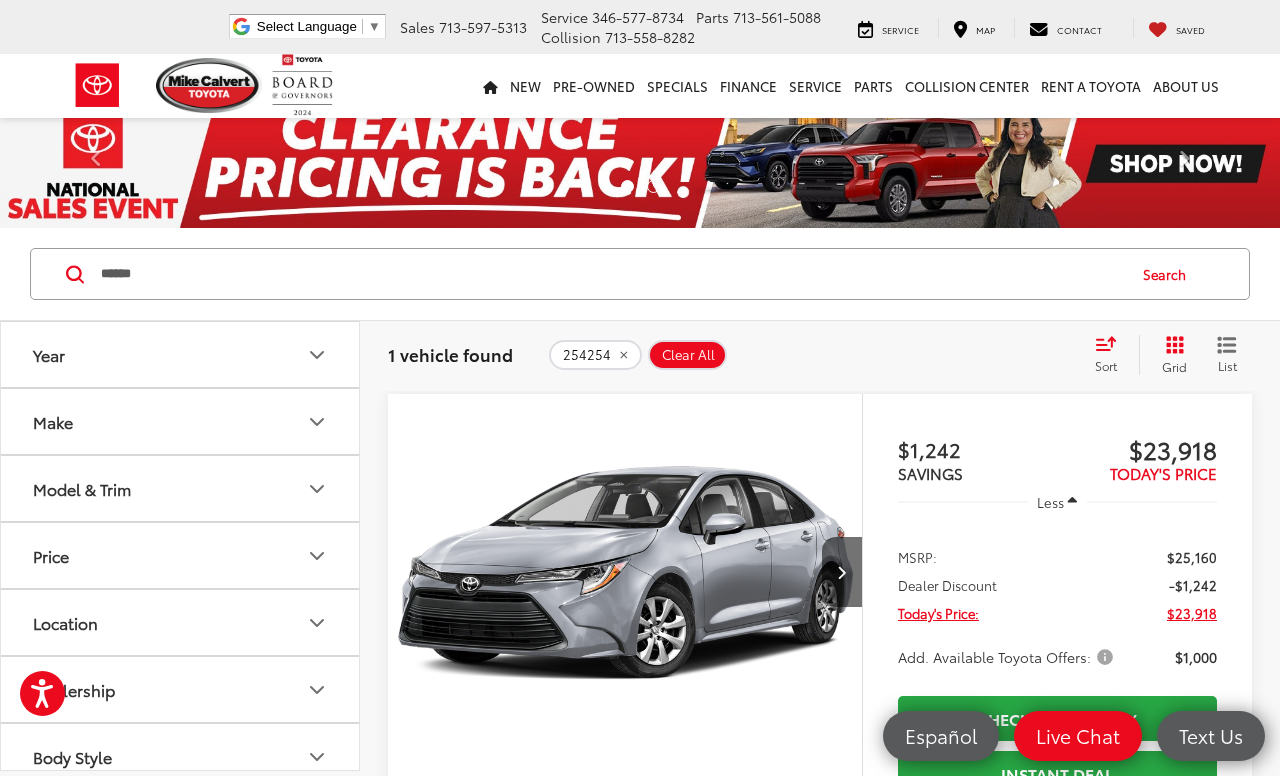 click on "******" at bounding box center [611, 274] 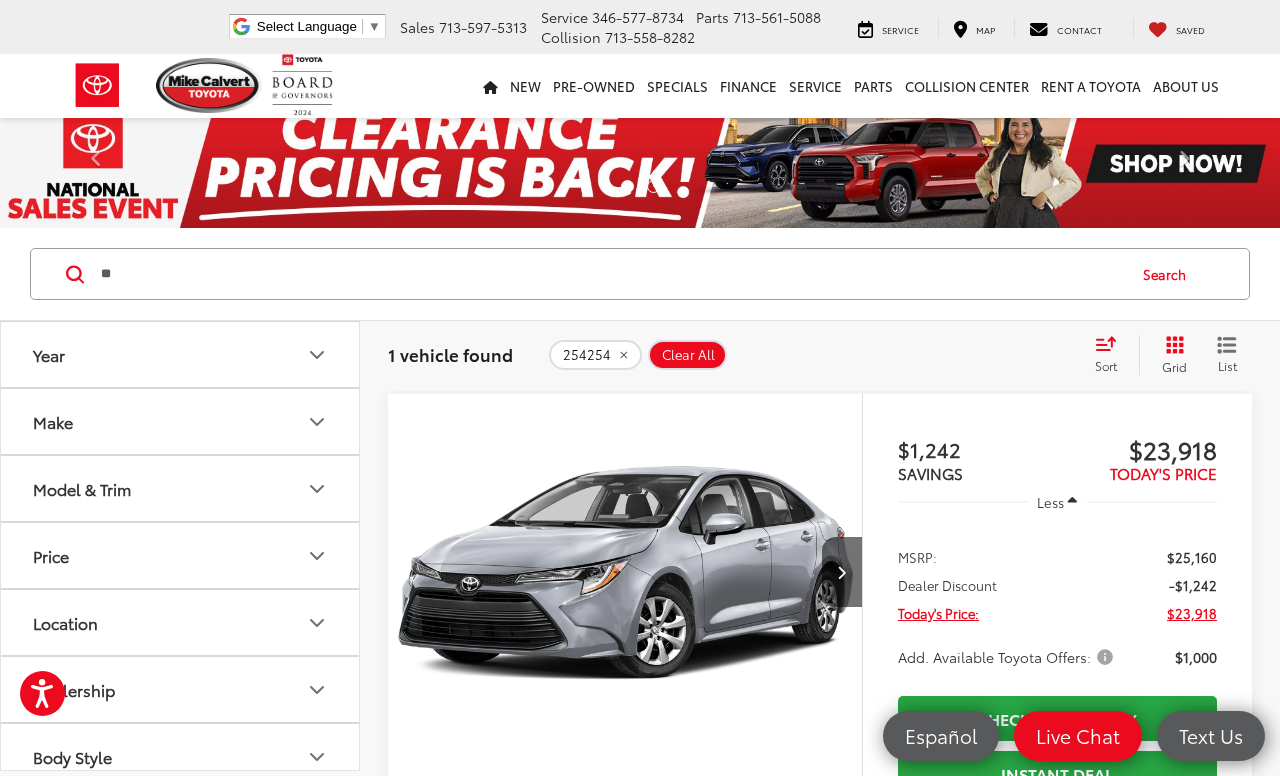 type on "*" 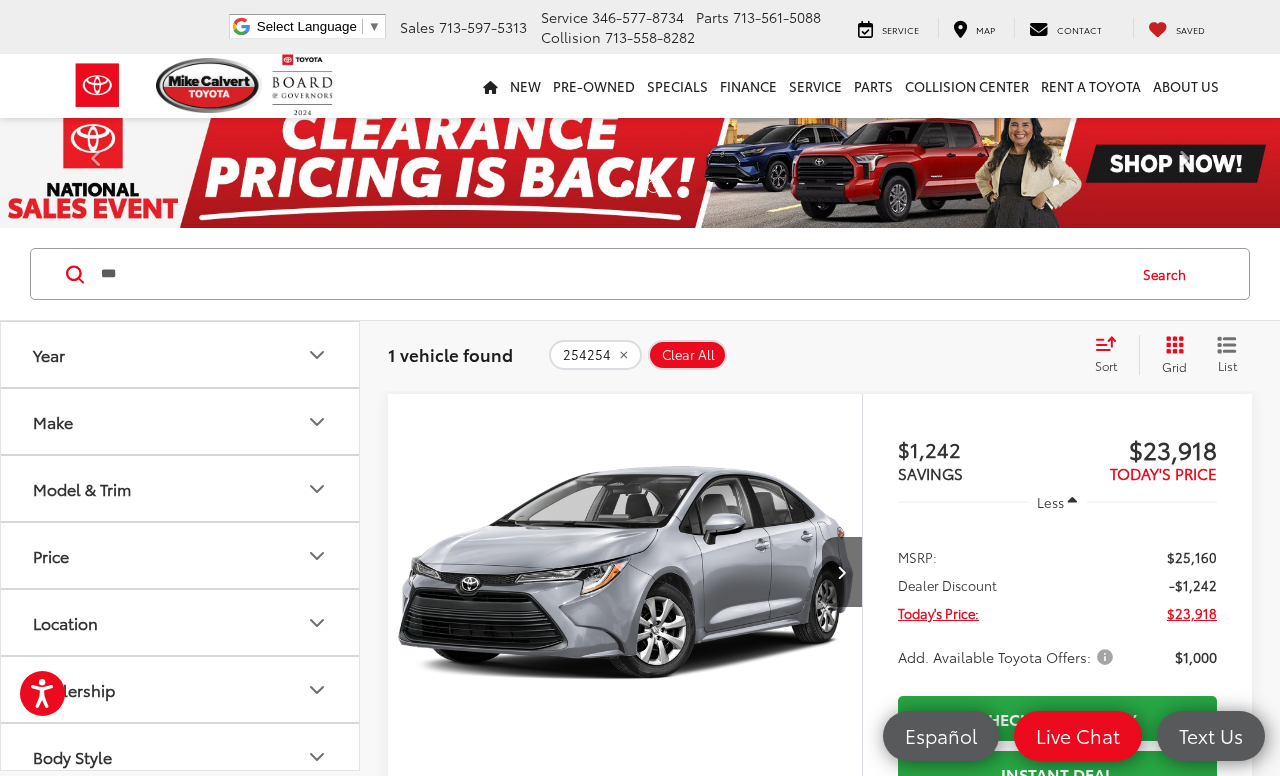 click on "Search" at bounding box center [1169, 274] 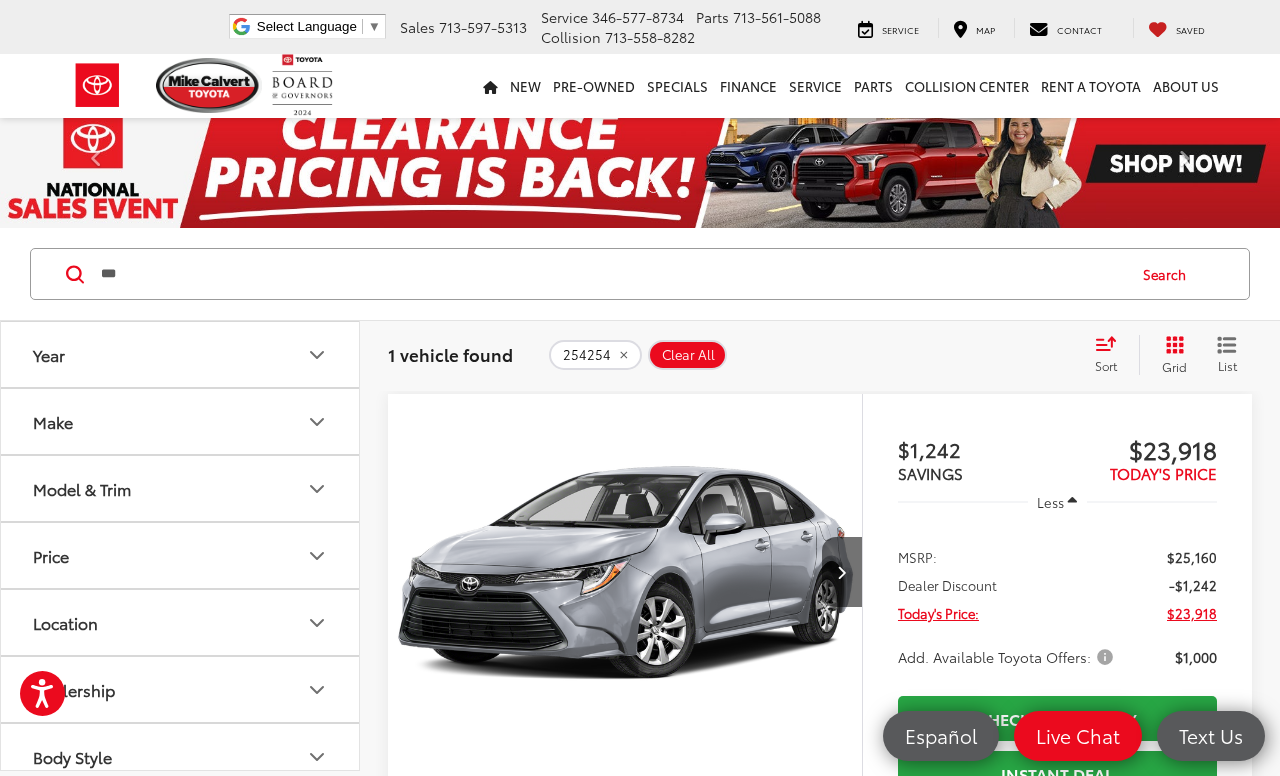click on "Search" at bounding box center [1169, 274] 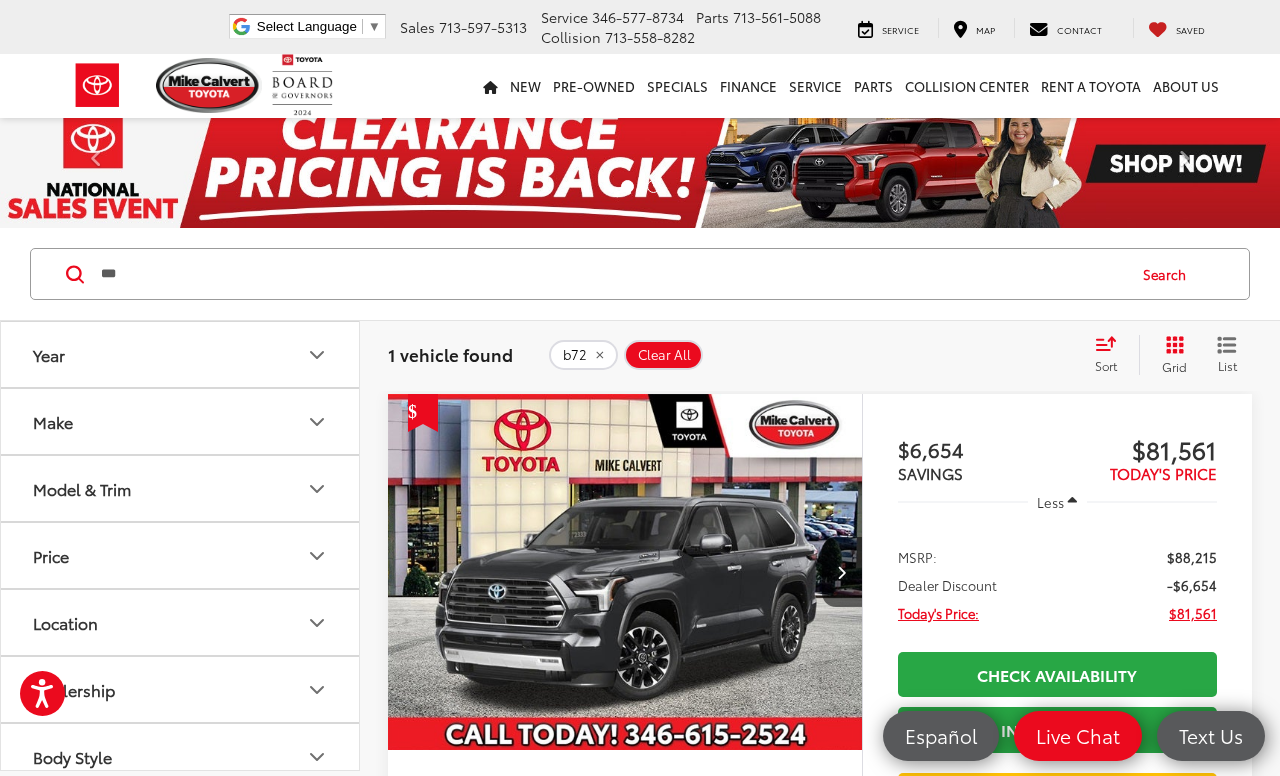 click on "***" at bounding box center [611, 274] 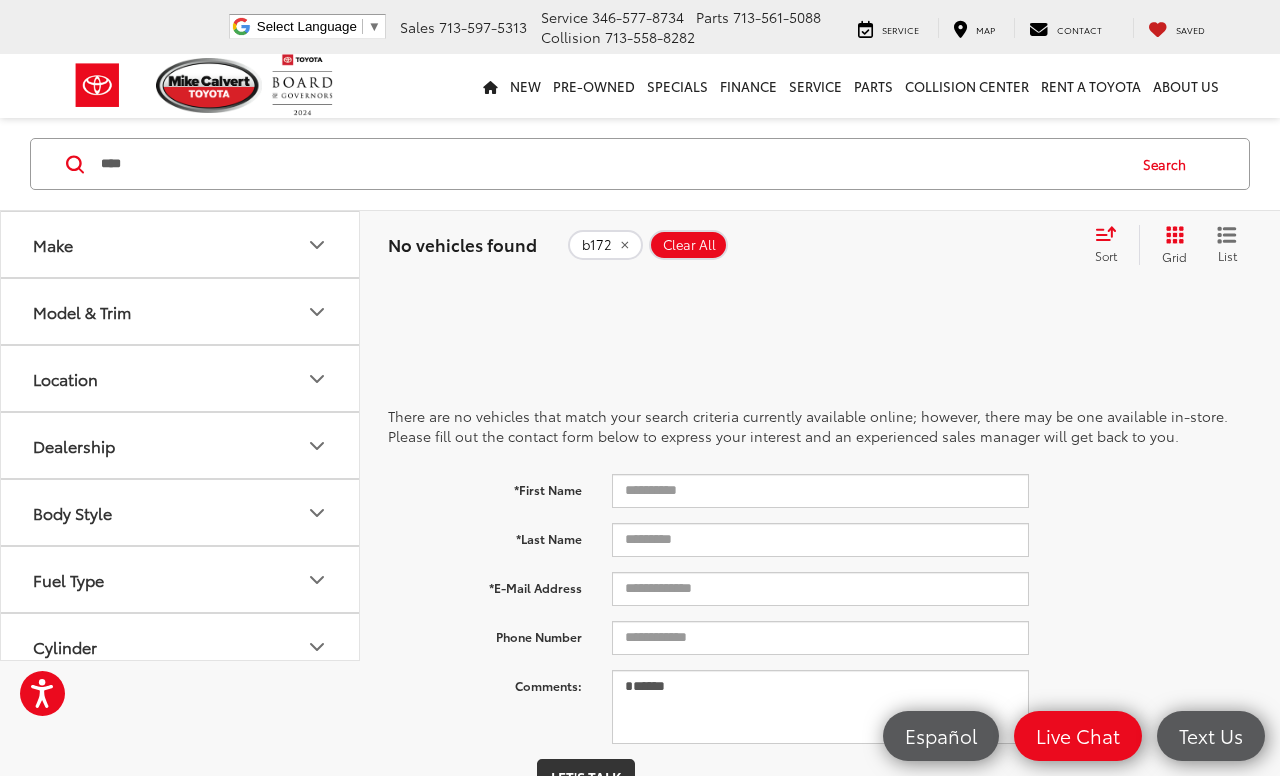 click on "****" at bounding box center [611, 164] 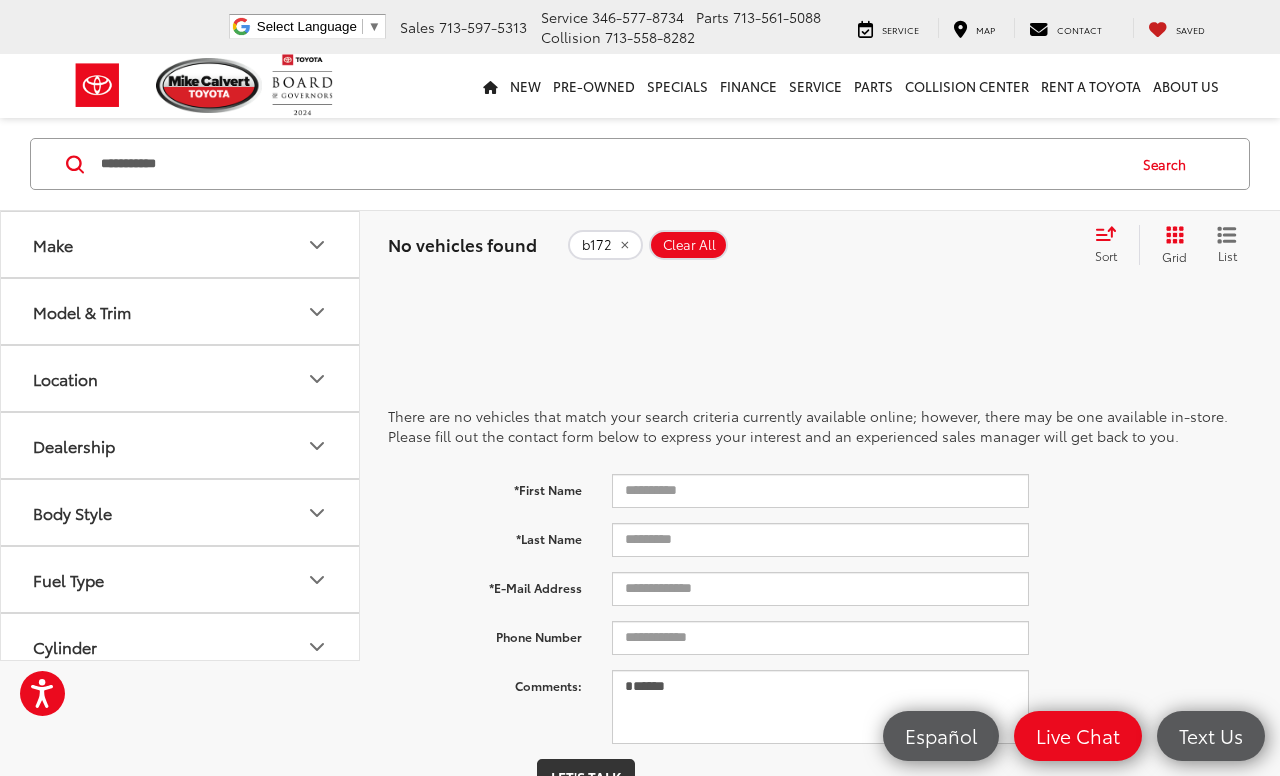 click on "**********" at bounding box center (611, 164) 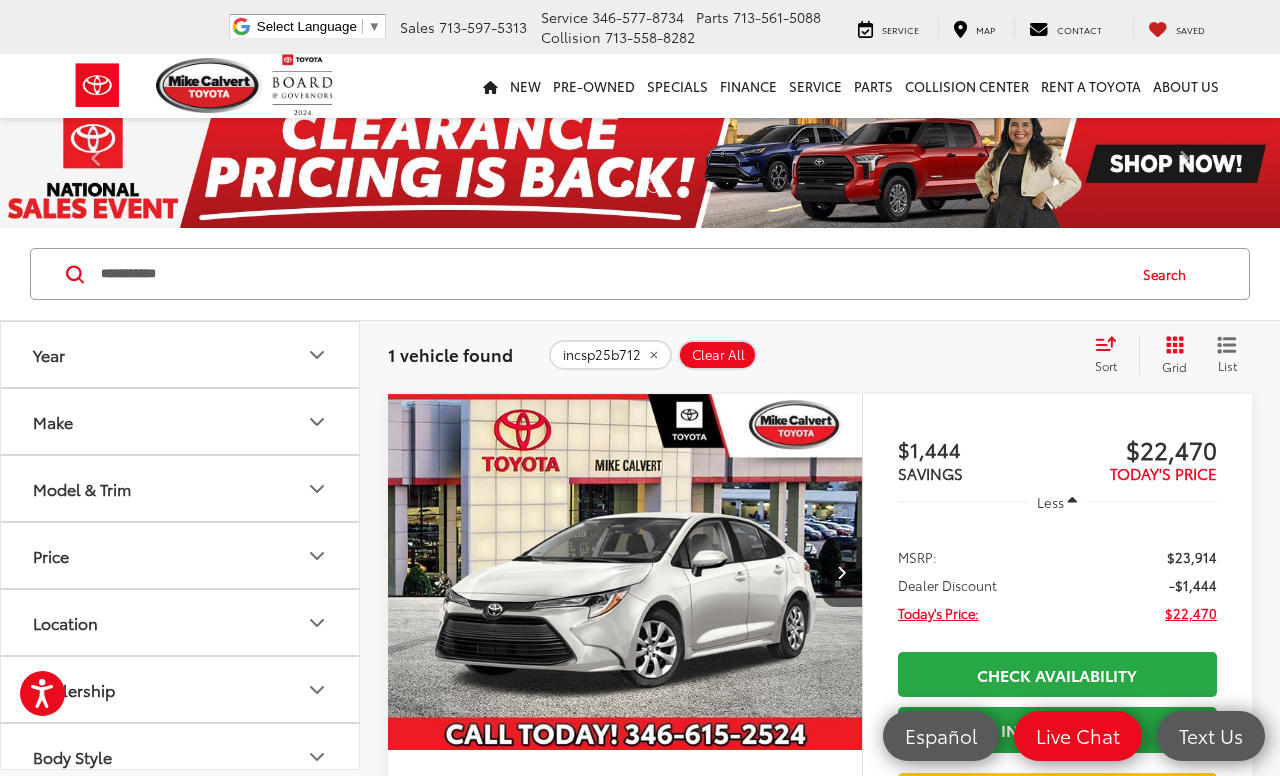 scroll, scrollTop: 0, scrollLeft: 0, axis: both 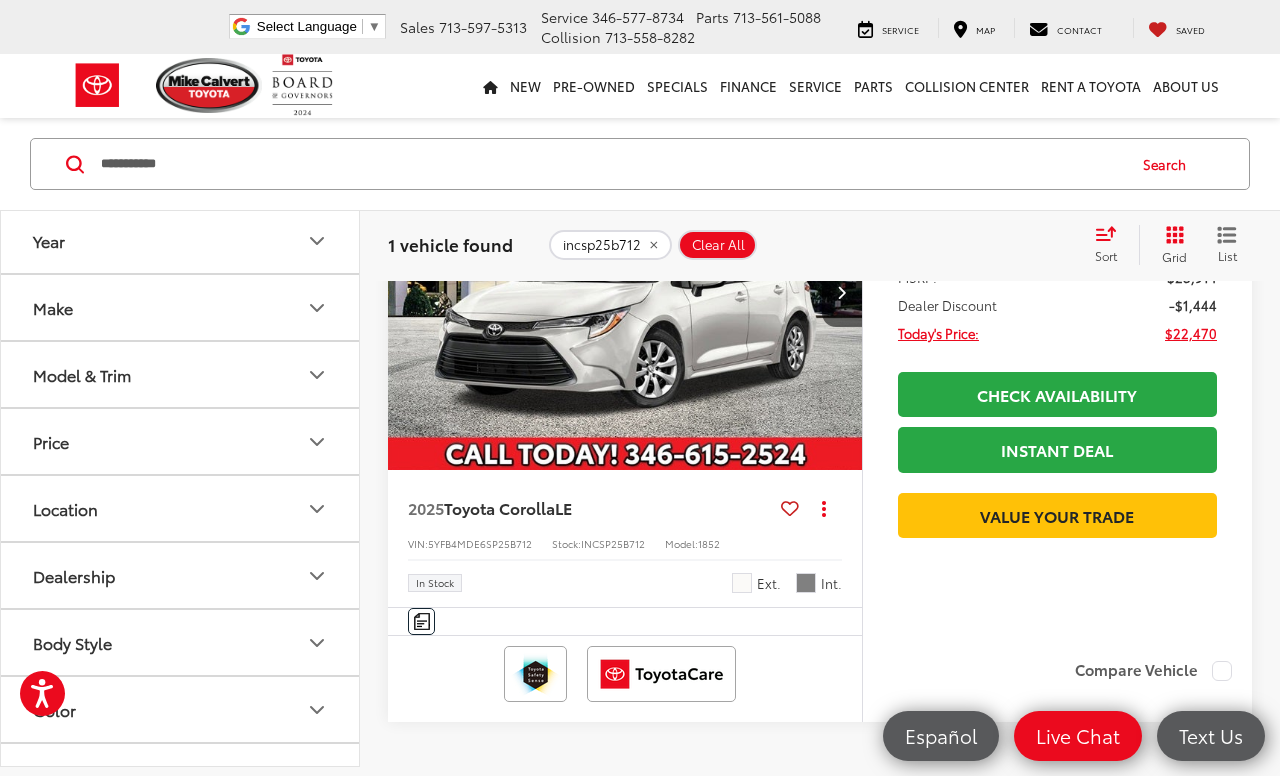 click 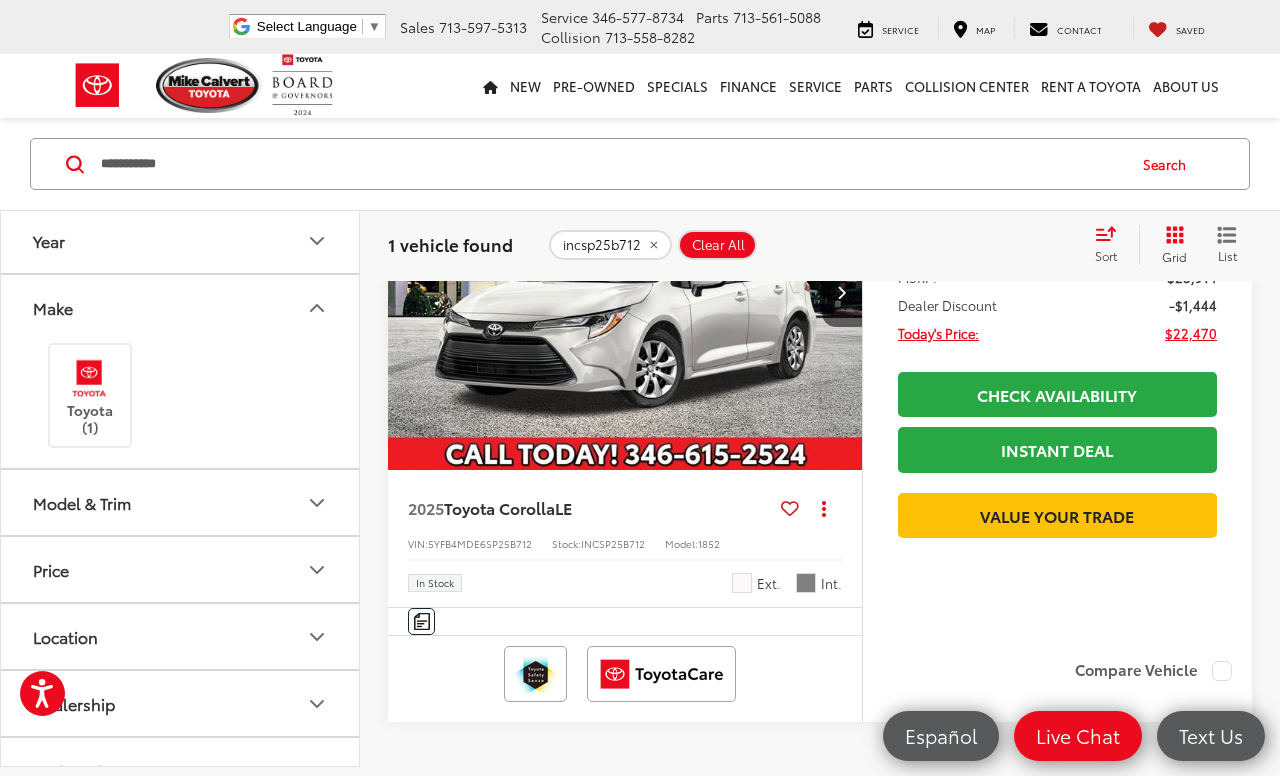 click 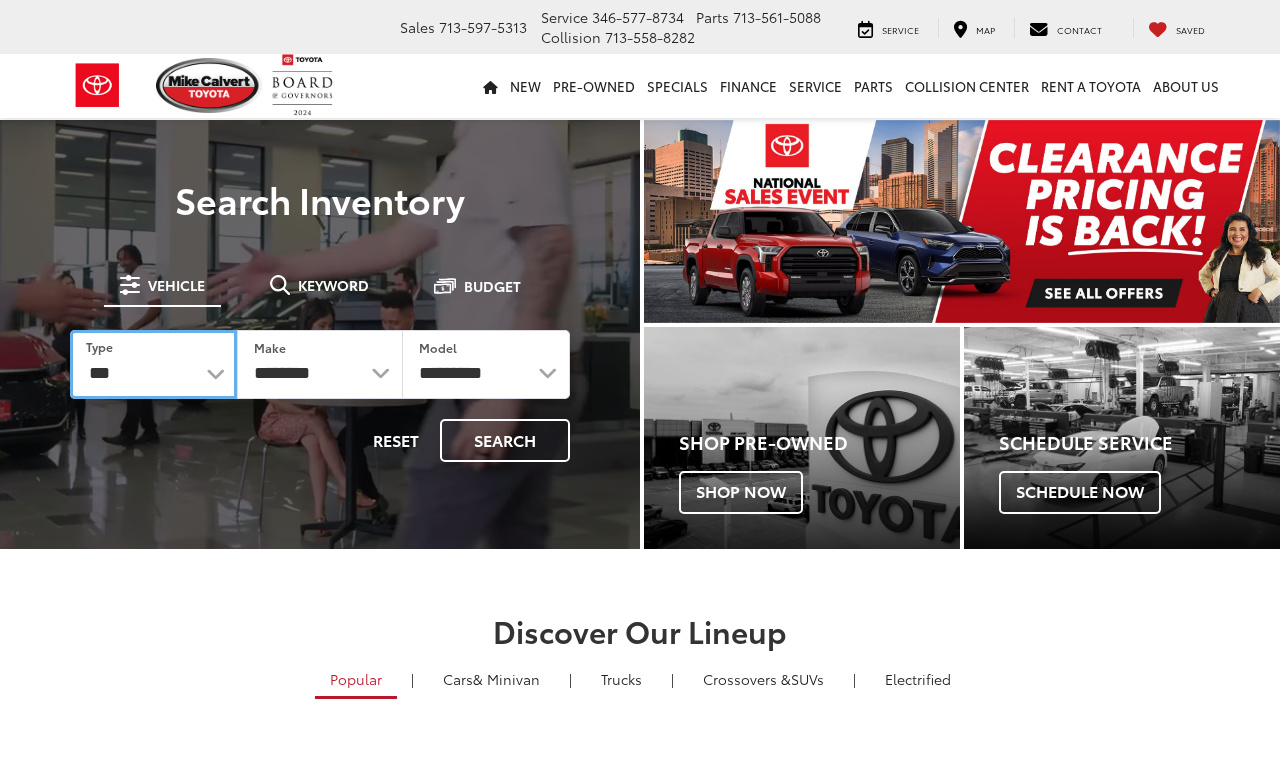click on "***
***
****
*********" at bounding box center (153, 364) 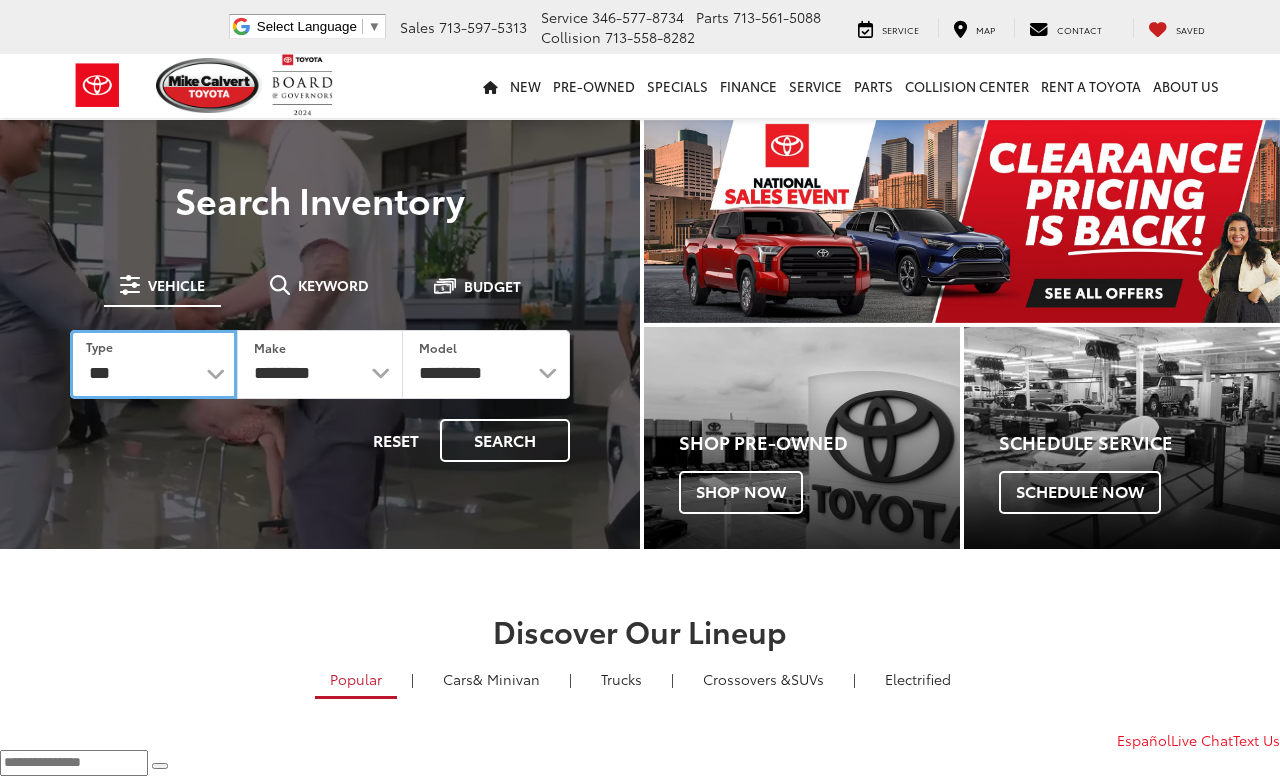 scroll, scrollTop: 0, scrollLeft: 0, axis: both 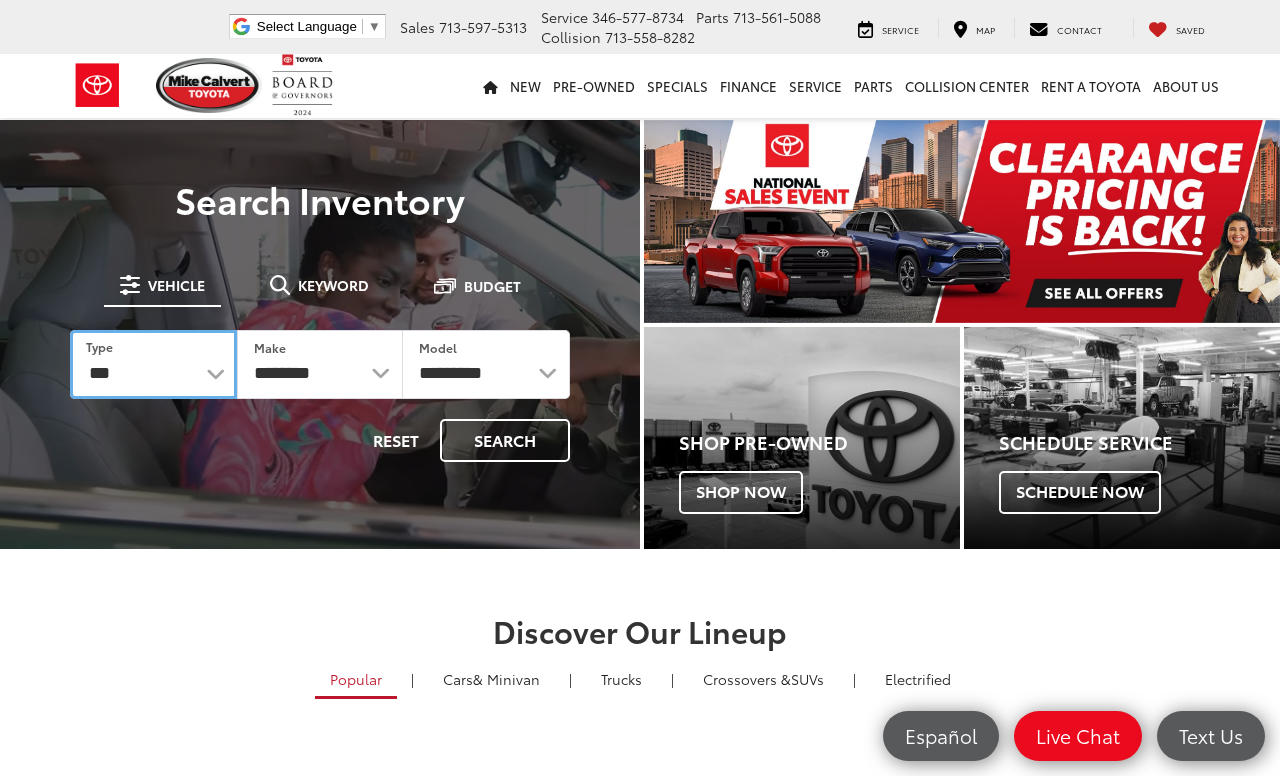 select on "******" 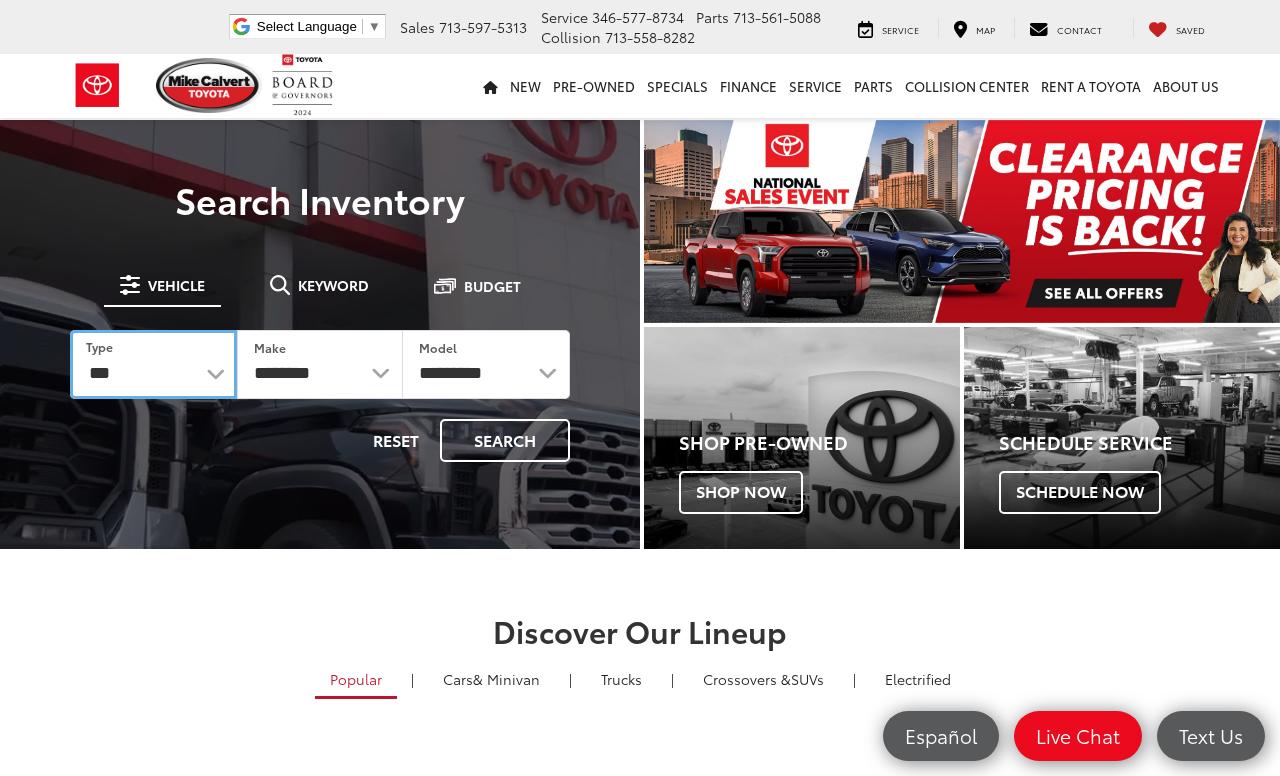 select on "******" 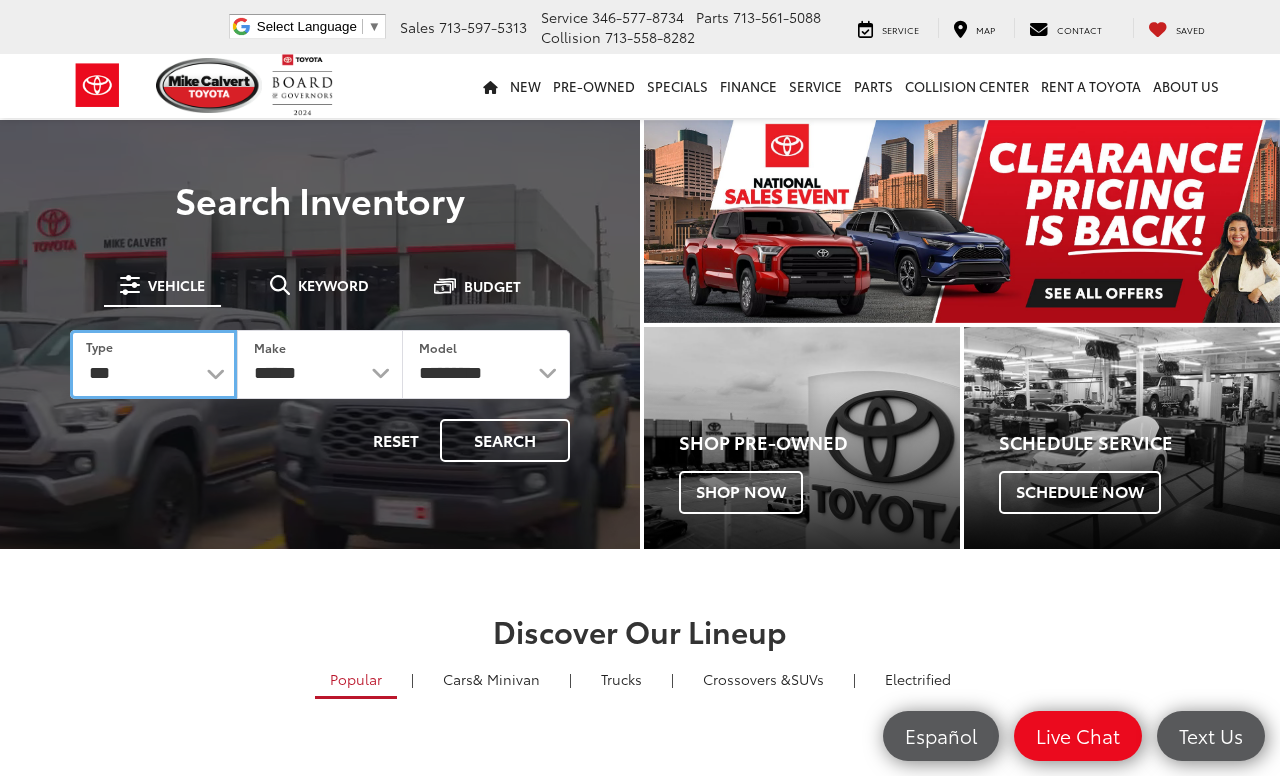 scroll, scrollTop: 0, scrollLeft: 0, axis: both 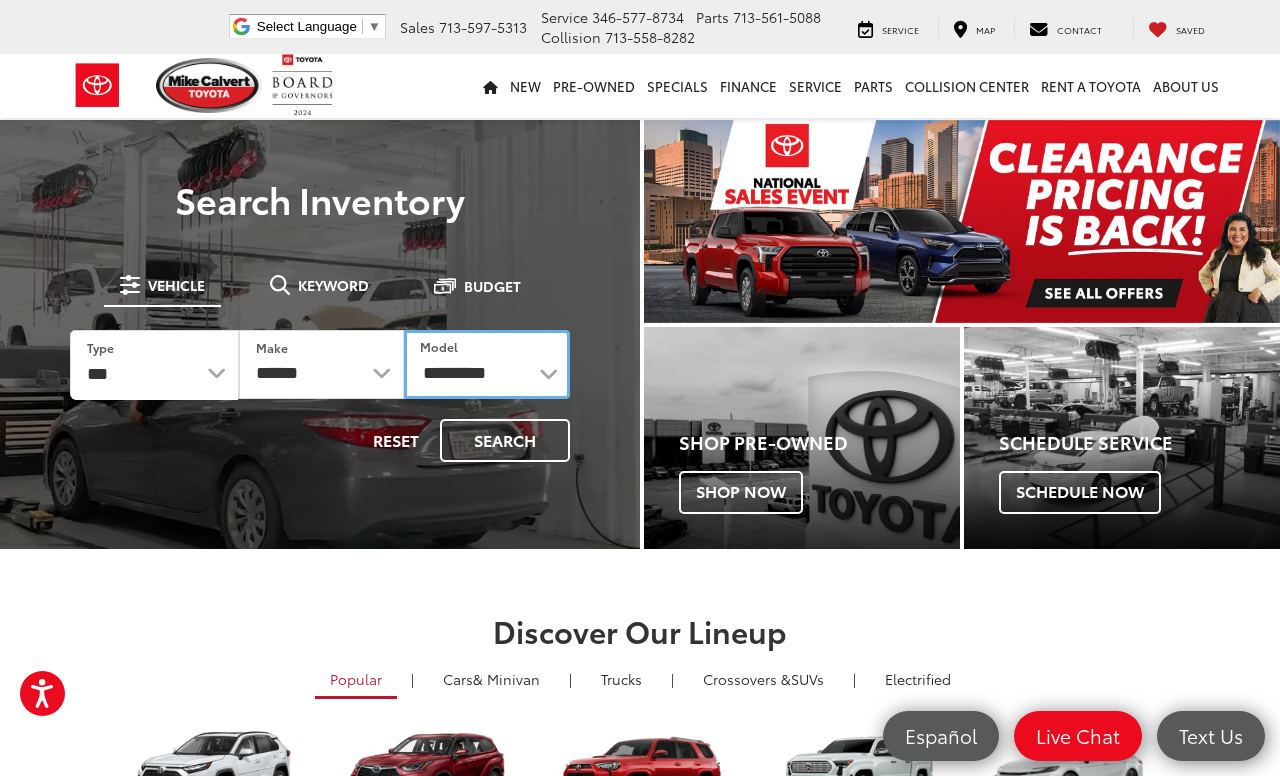 click on "**********" at bounding box center (487, 364) 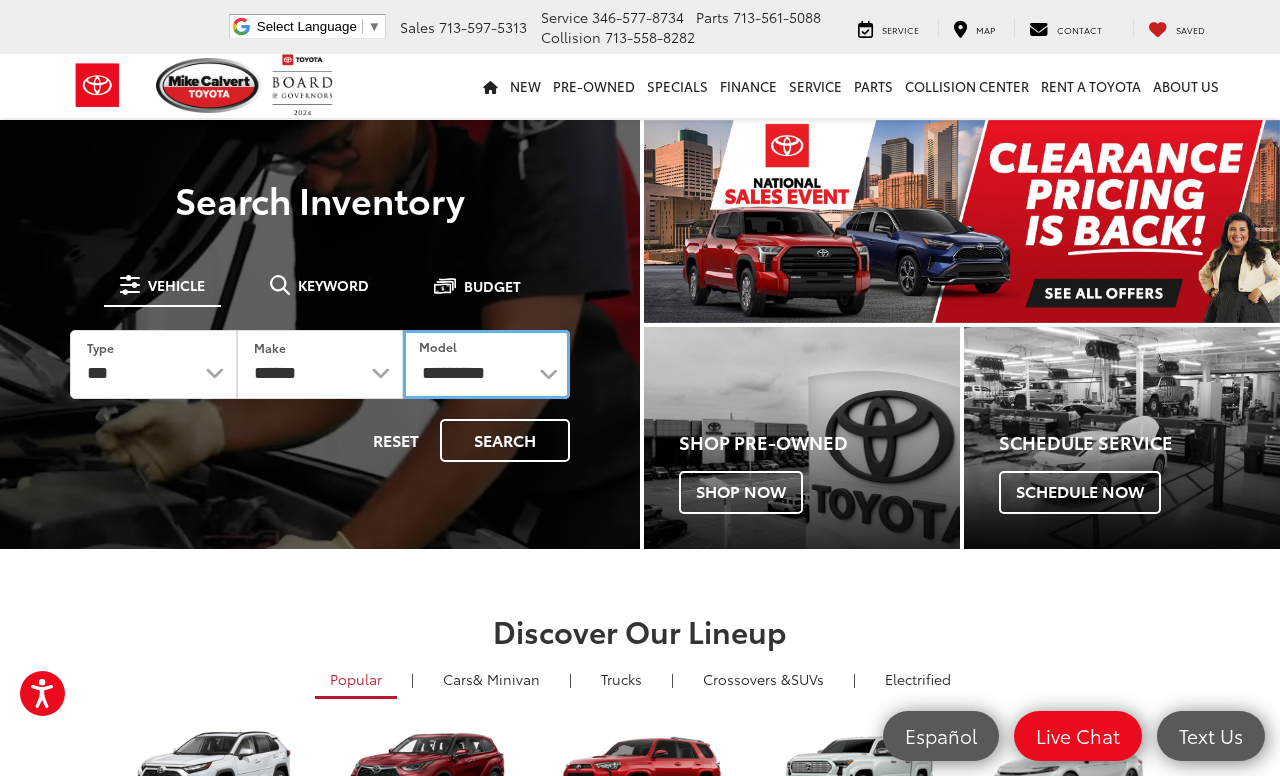 scroll, scrollTop: 0, scrollLeft: 0, axis: both 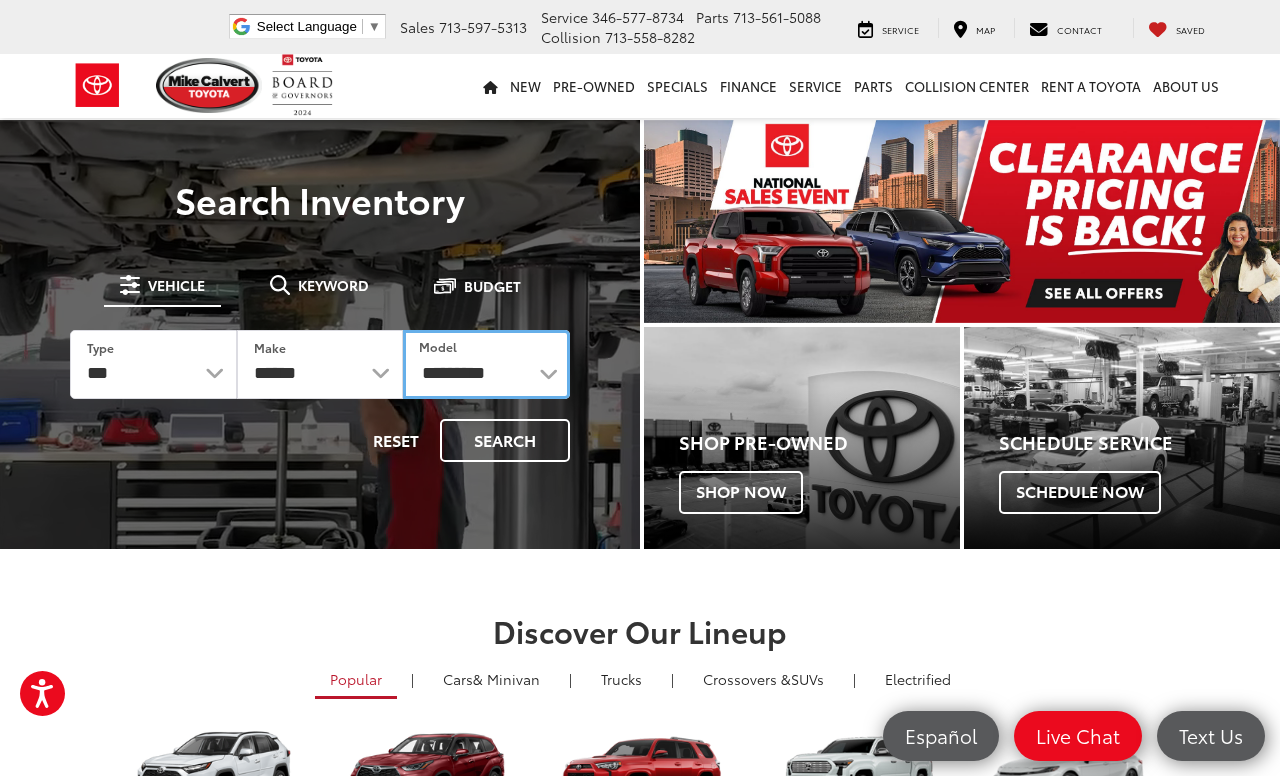 select on "*******" 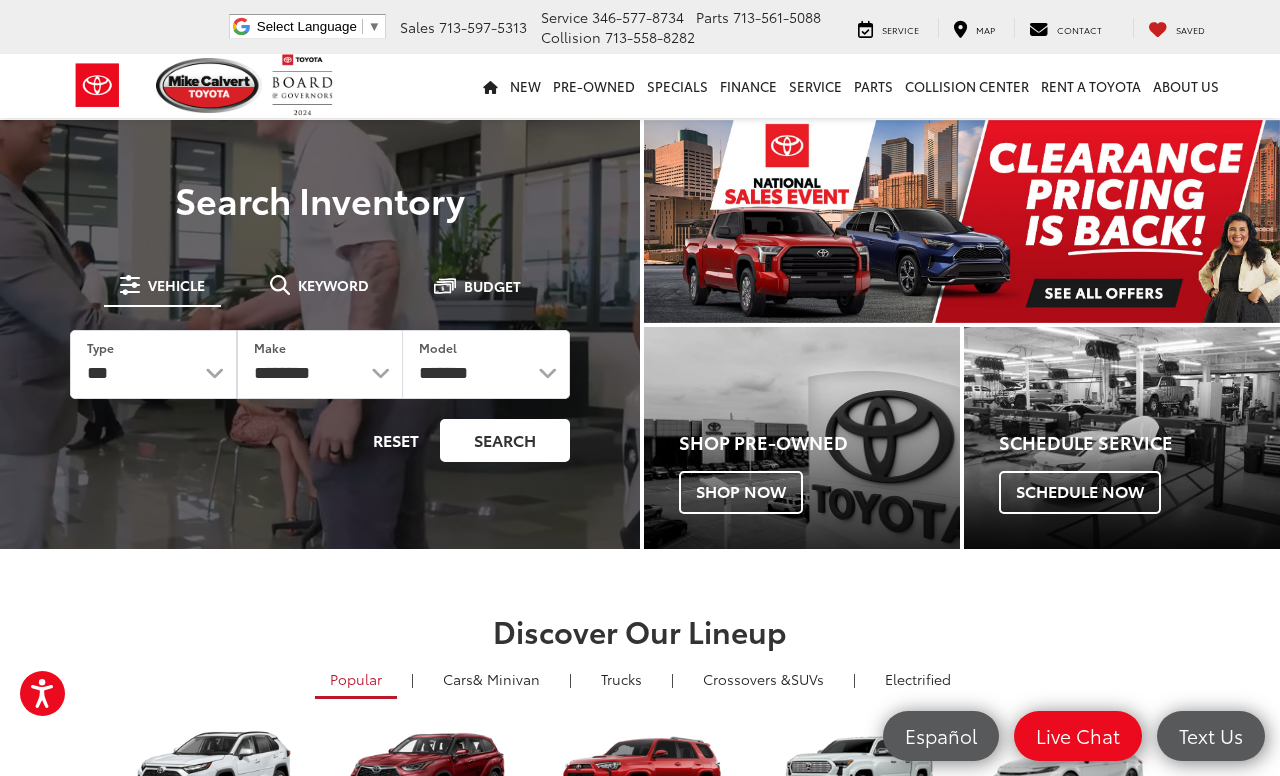 click on "Search" at bounding box center [505, 440] 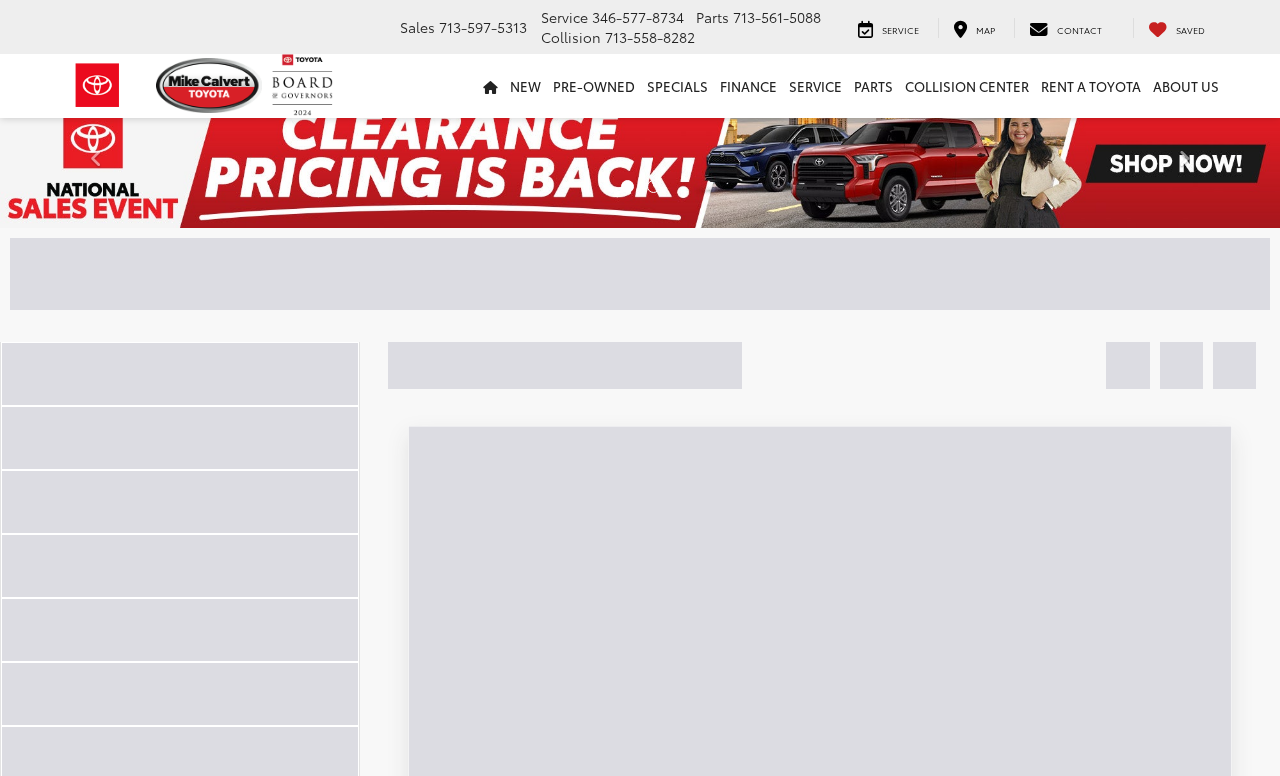 scroll, scrollTop: 0, scrollLeft: 0, axis: both 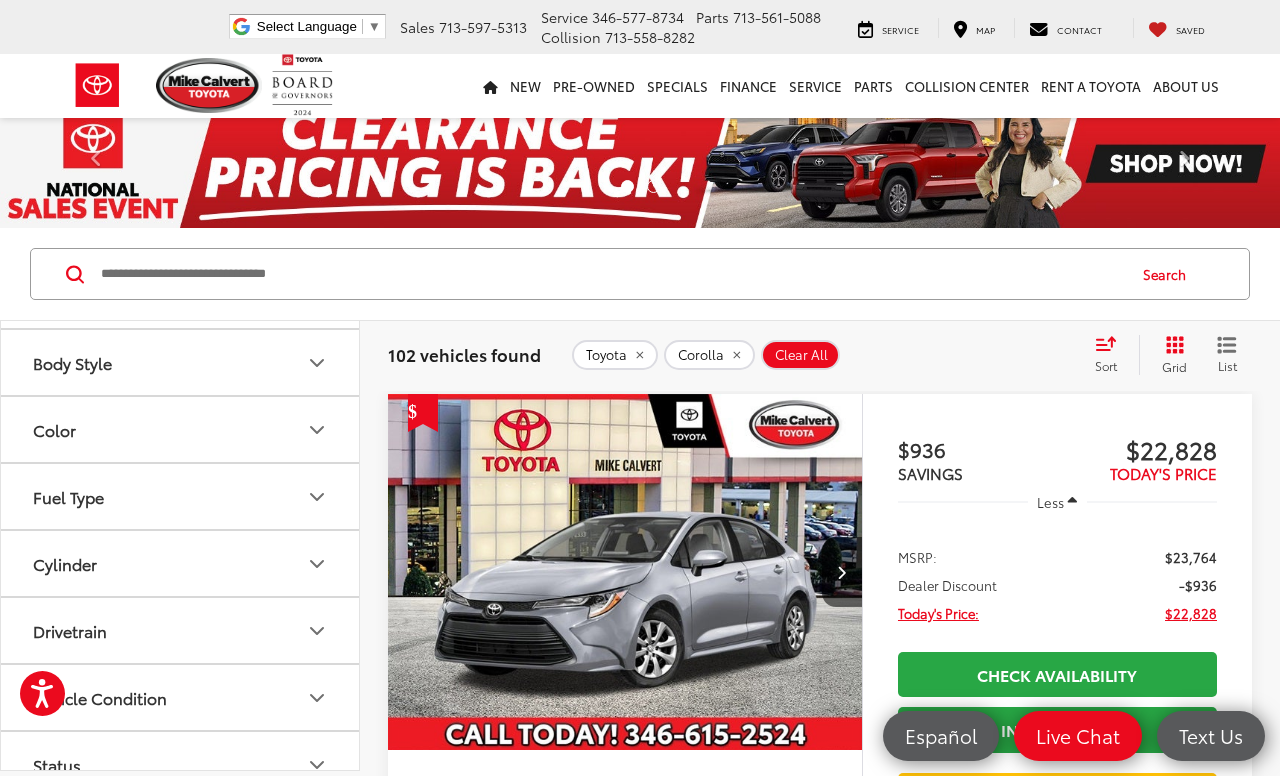 click 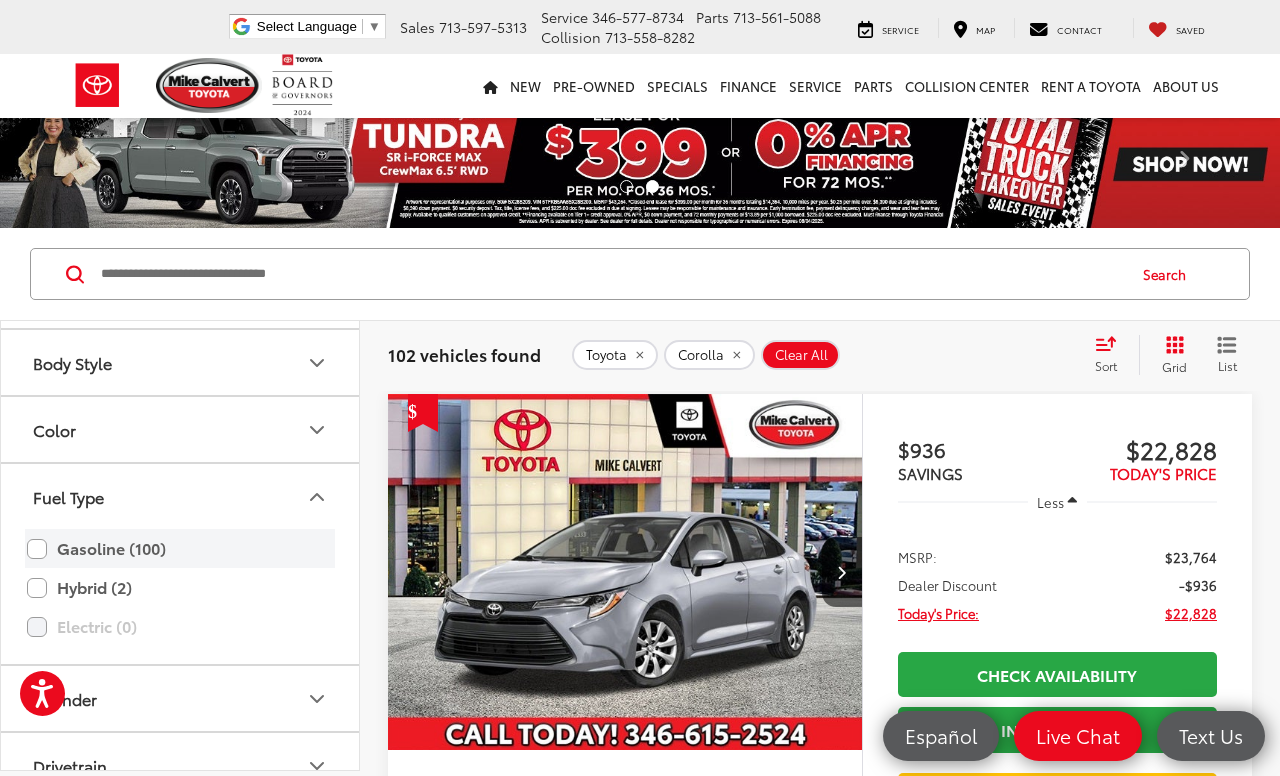 click on "Gasoline (100)" at bounding box center (180, 548) 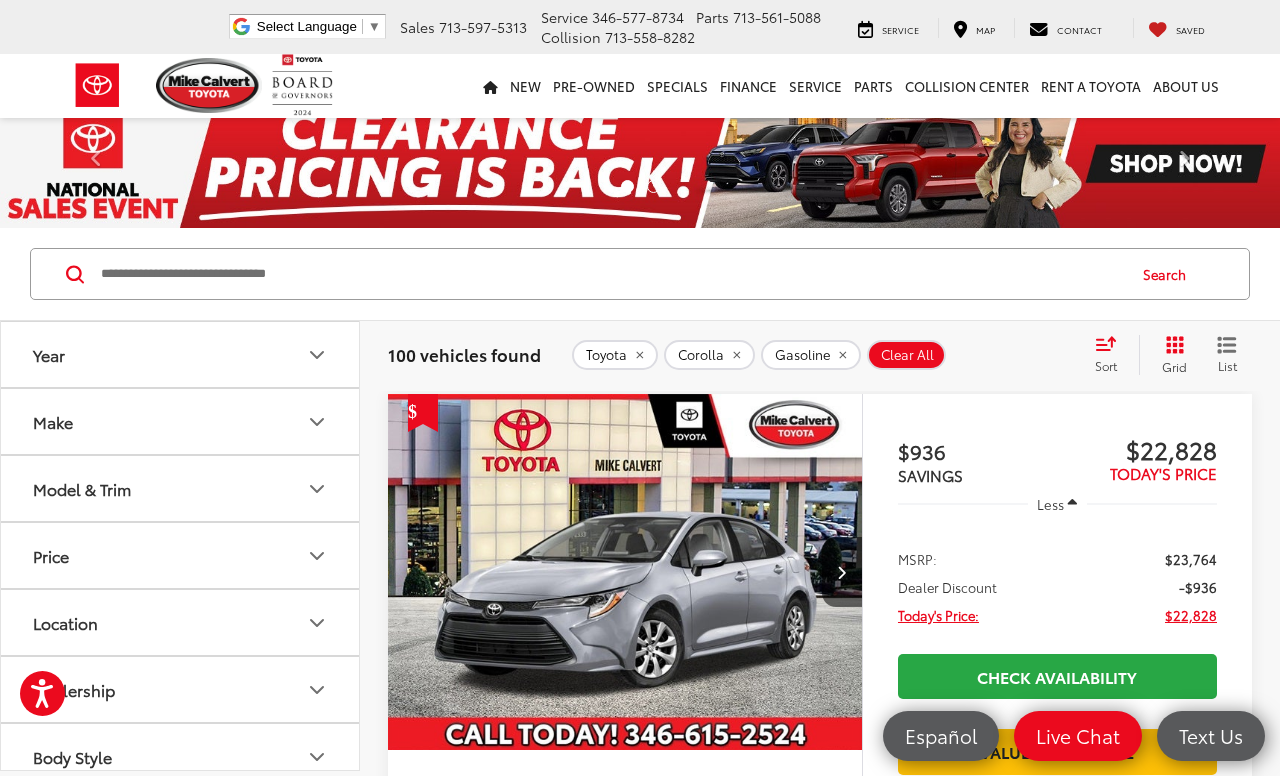 scroll, scrollTop: 0, scrollLeft: 0, axis: both 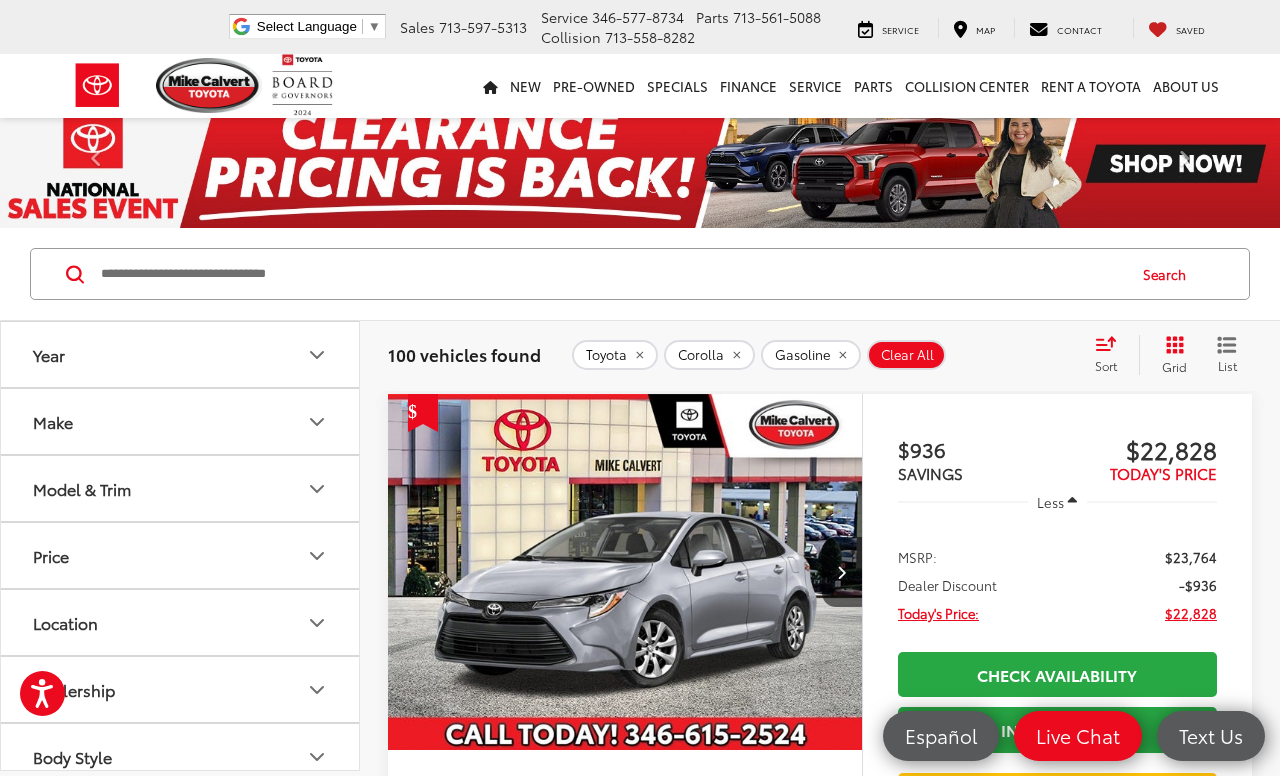click 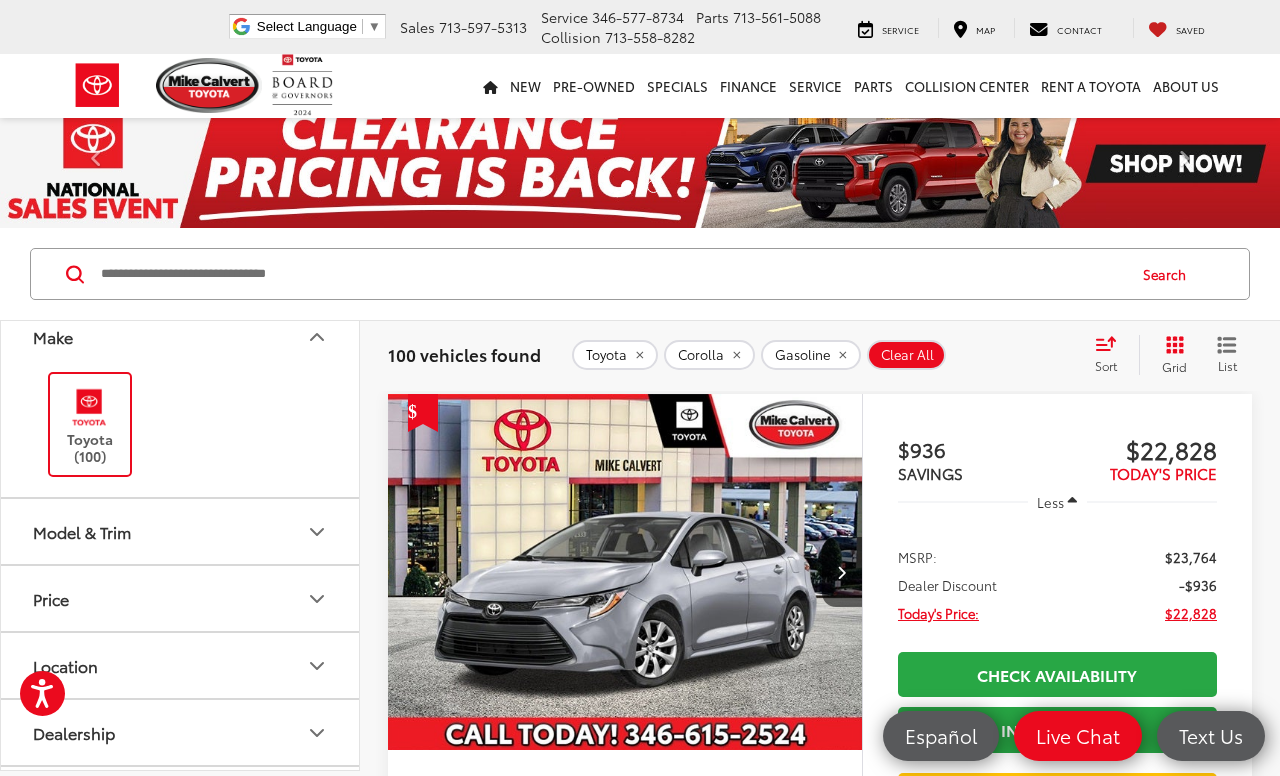 scroll, scrollTop: 94, scrollLeft: 0, axis: vertical 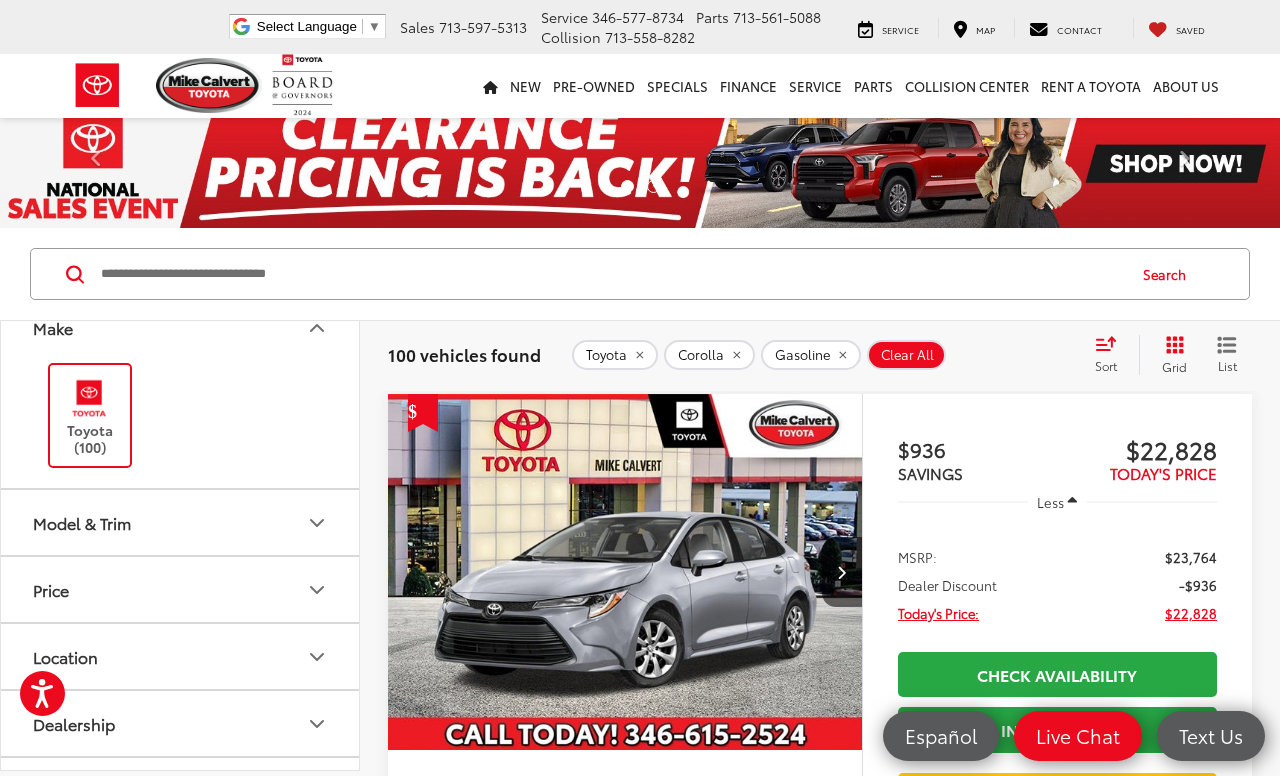 click 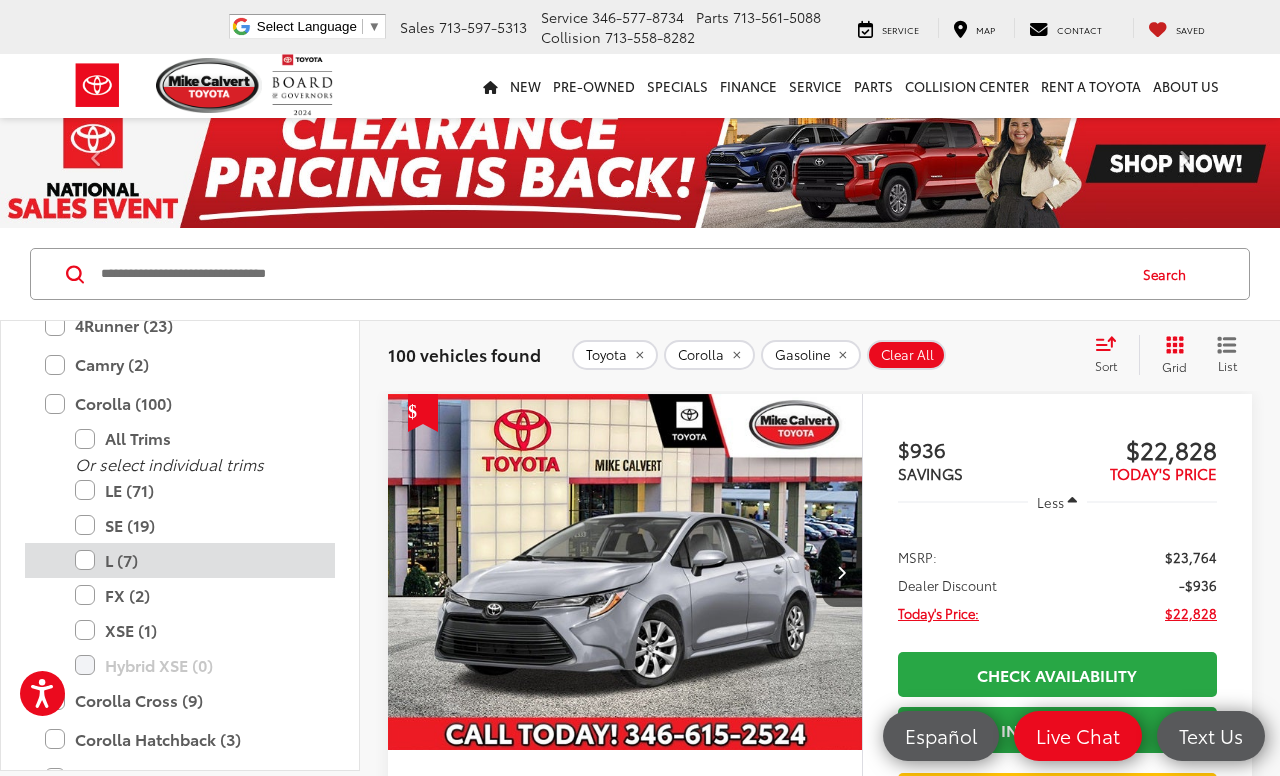 scroll, scrollTop: 376, scrollLeft: 0, axis: vertical 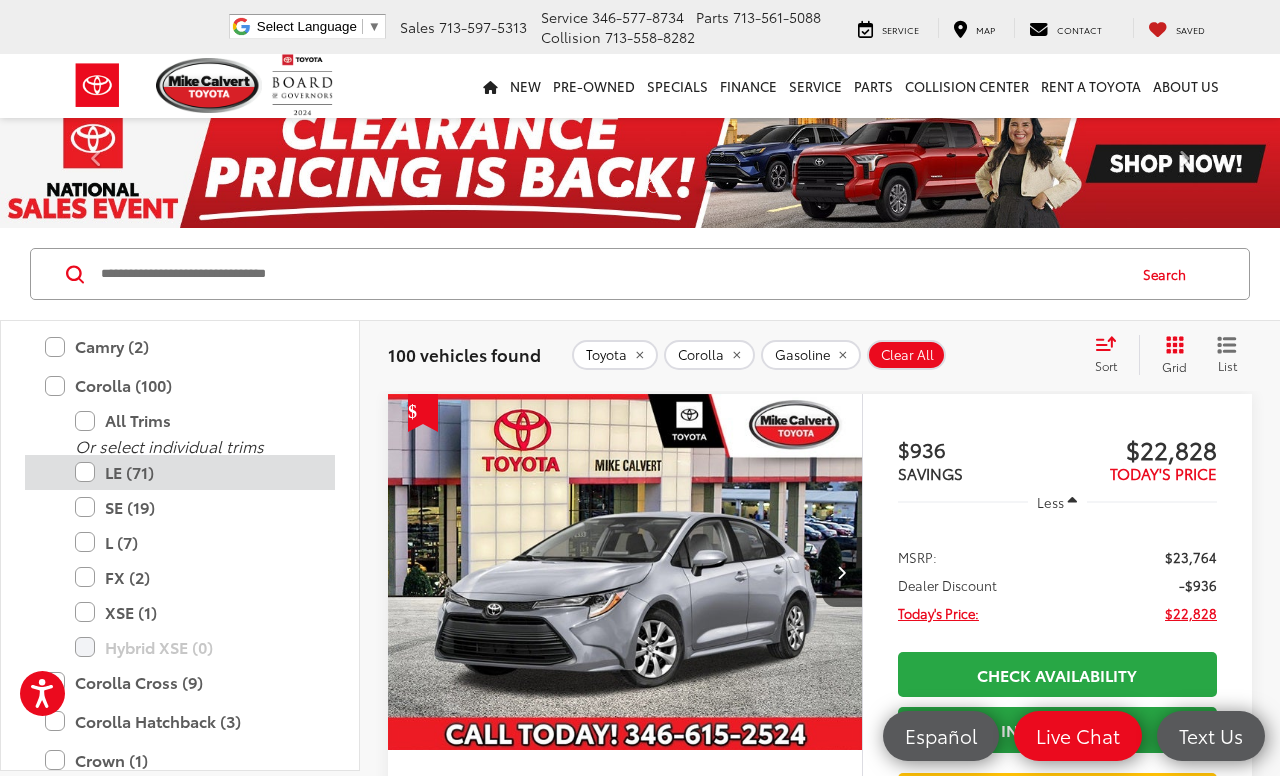 click on "LE (71)" at bounding box center (195, 472) 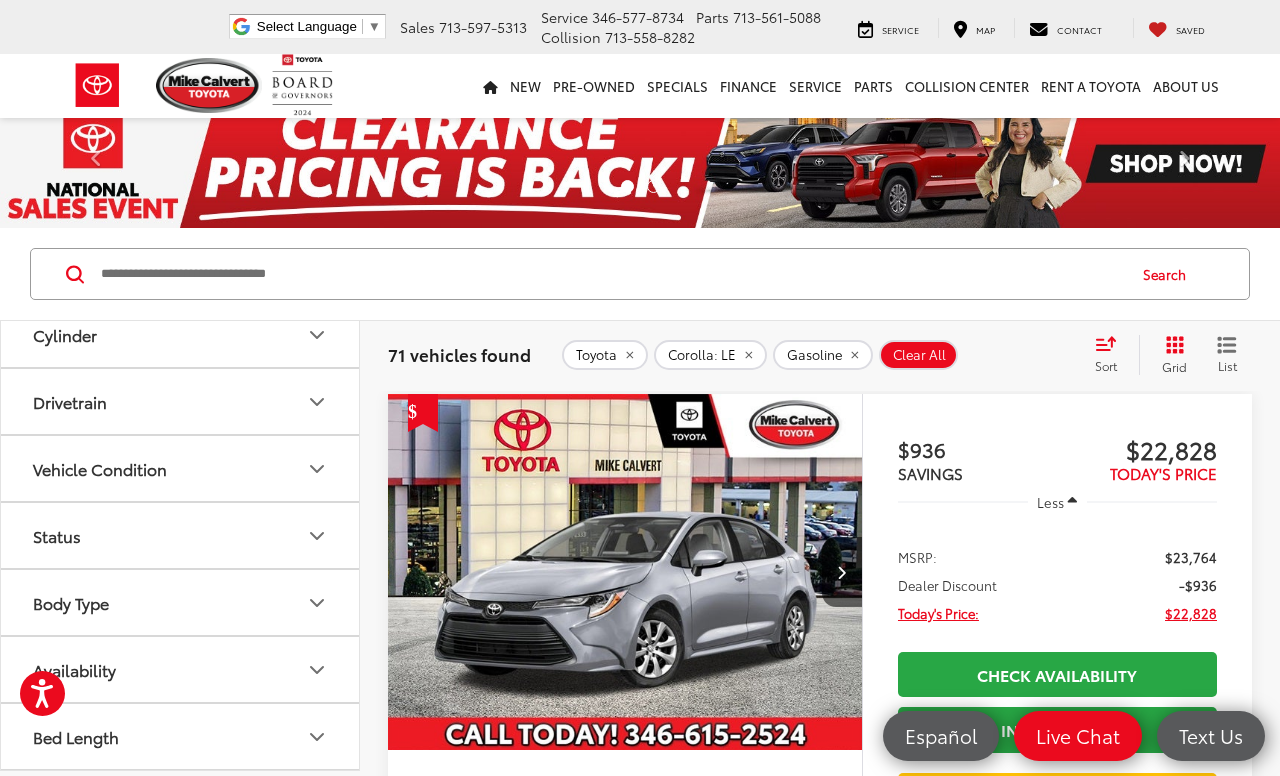 scroll, scrollTop: 2089, scrollLeft: 0, axis: vertical 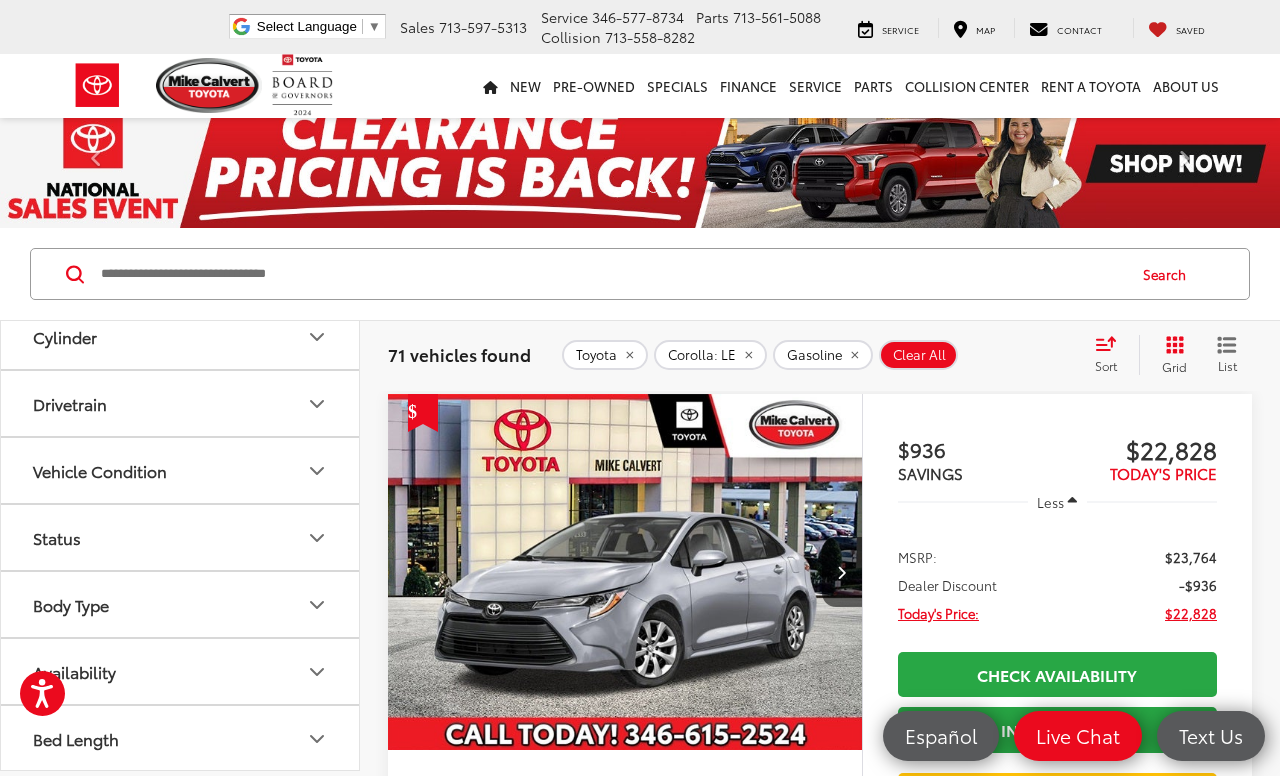 click 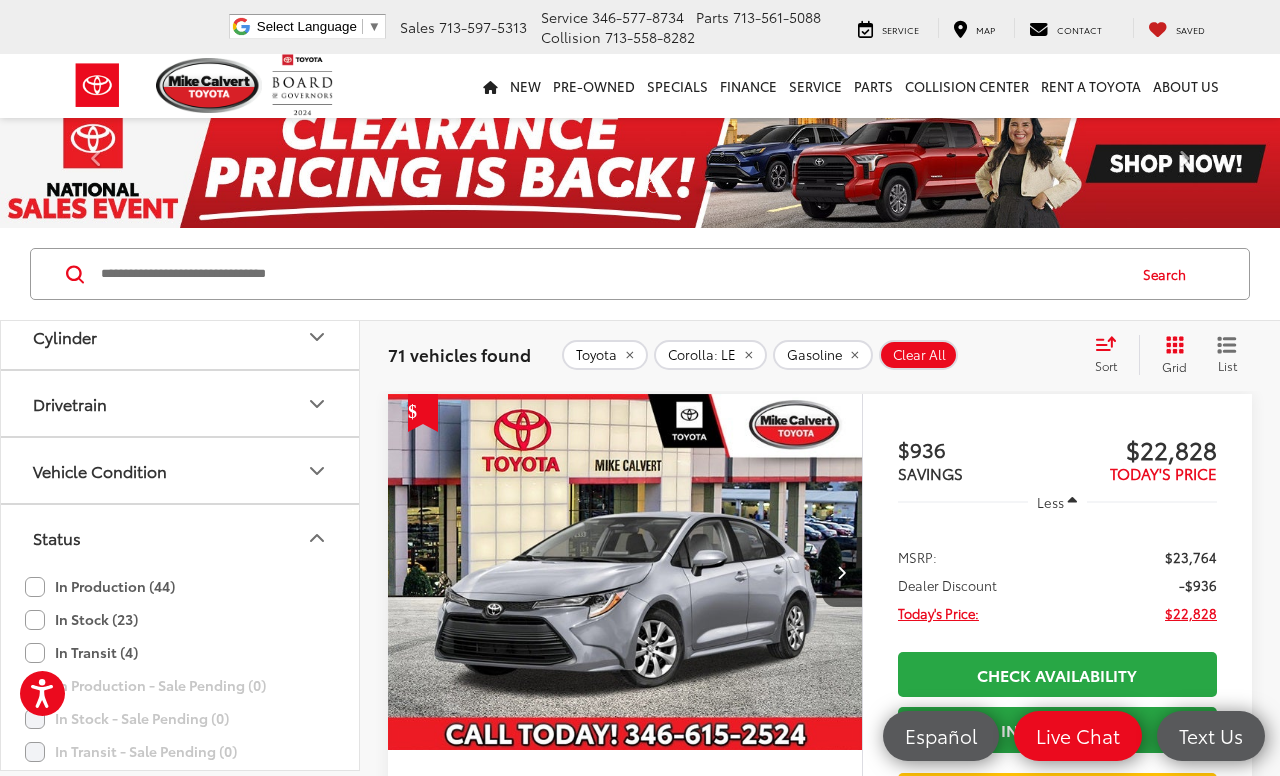 click on "In Stock (23)" 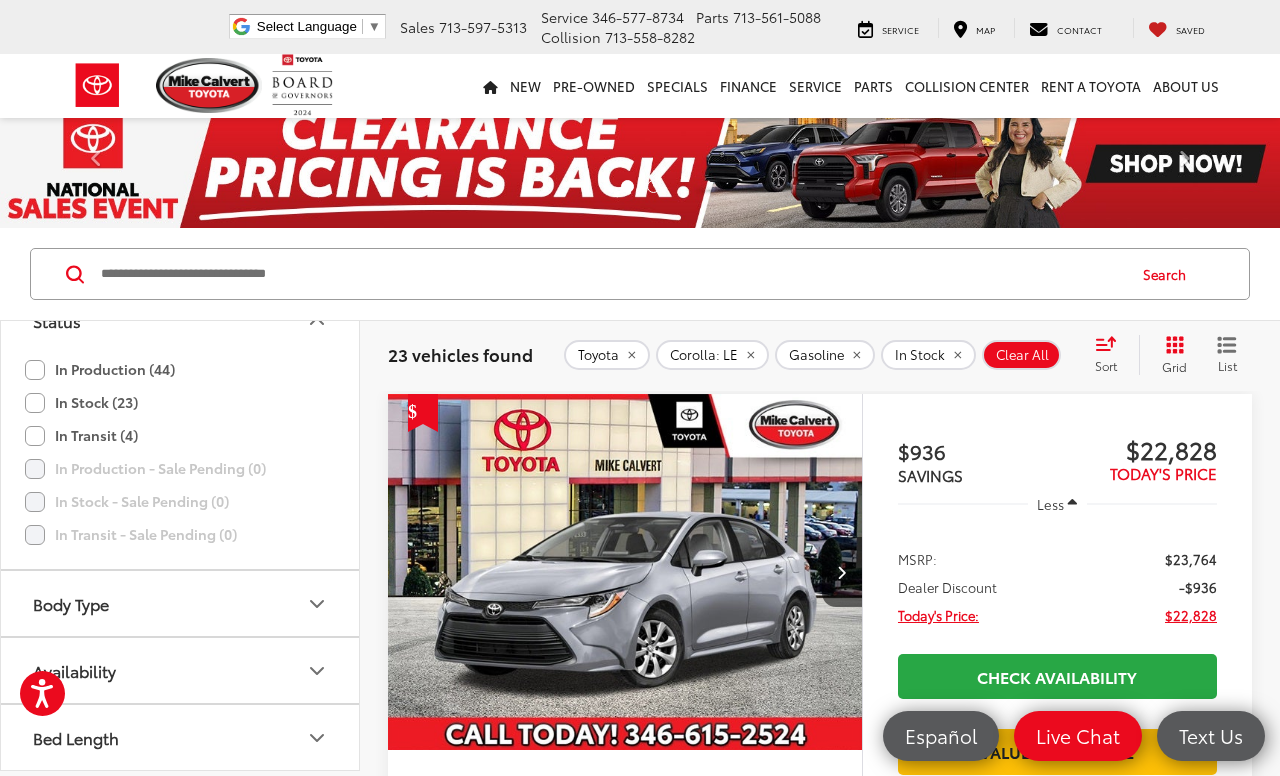 scroll, scrollTop: 2305, scrollLeft: 0, axis: vertical 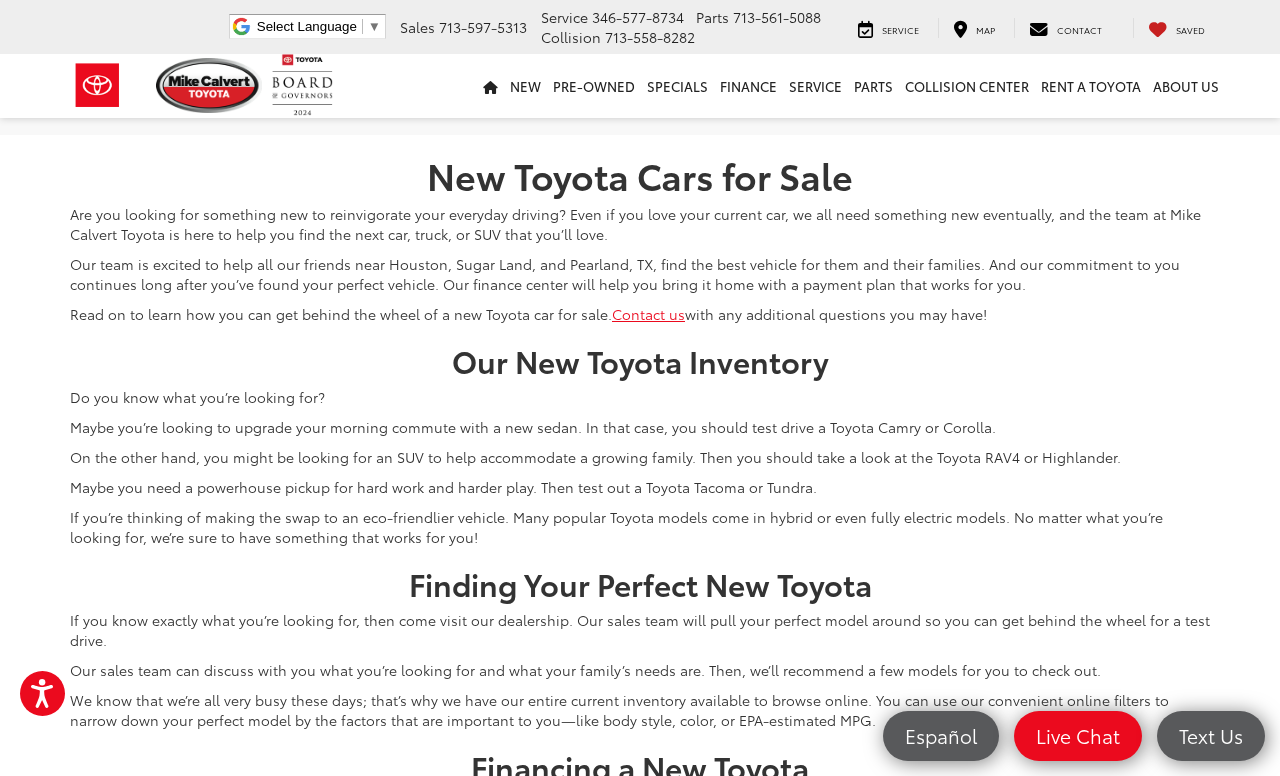 click on "2" at bounding box center [984, 76] 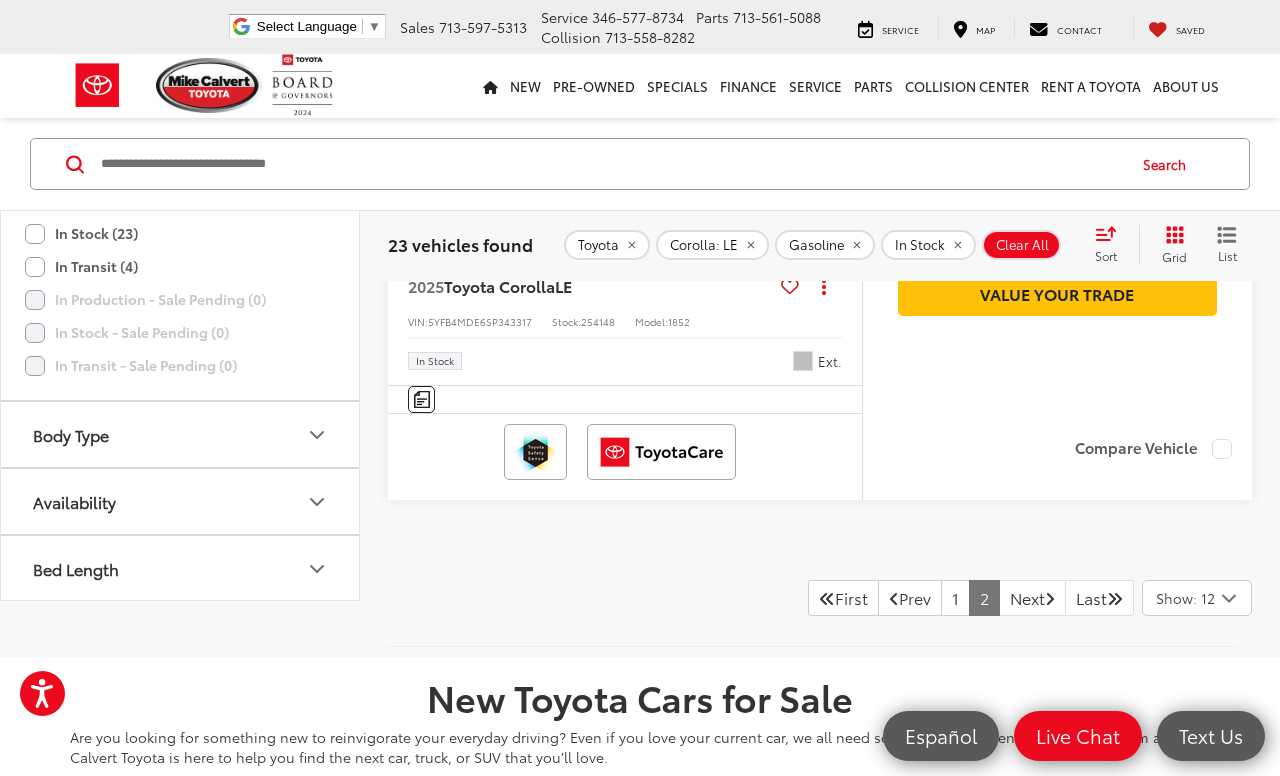 scroll, scrollTop: 6954, scrollLeft: 0, axis: vertical 